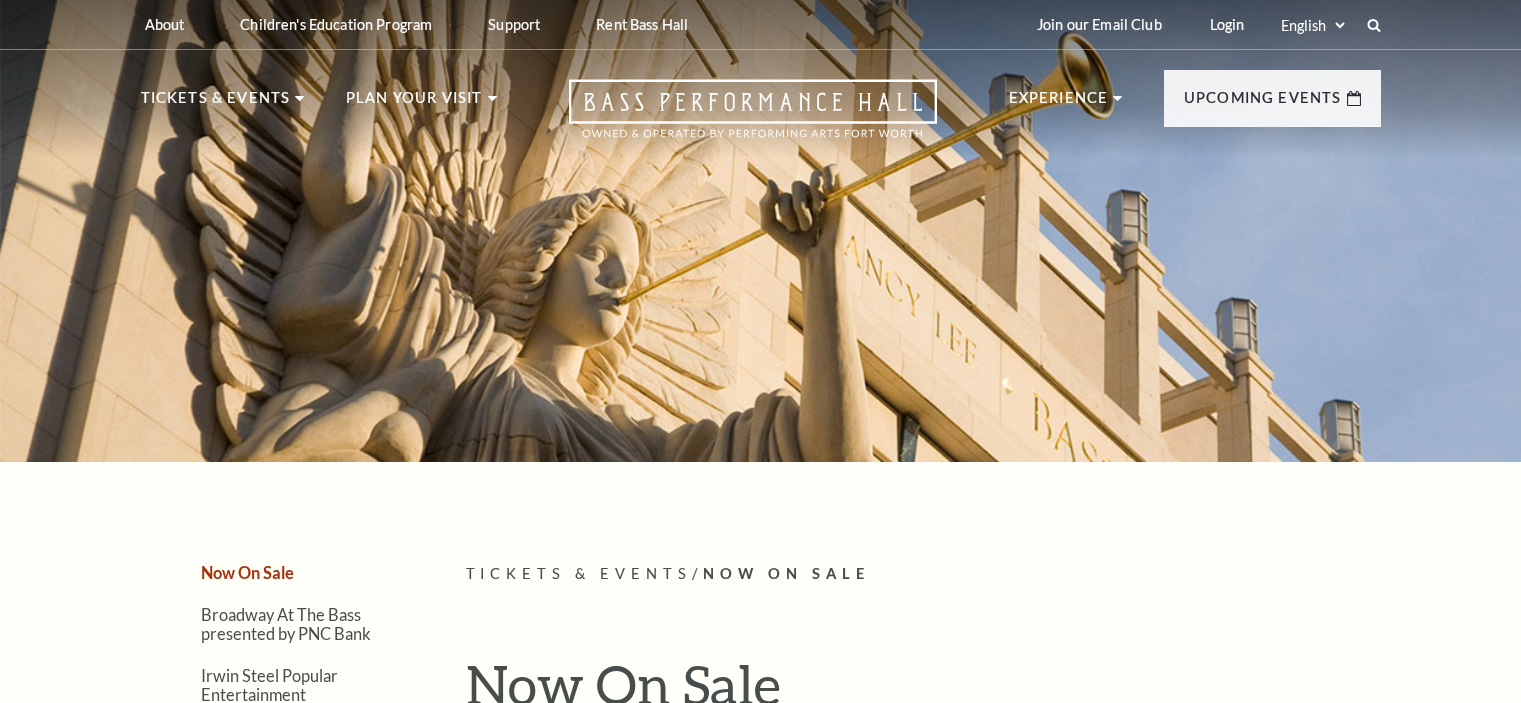 scroll, scrollTop: 0, scrollLeft: 0, axis: both 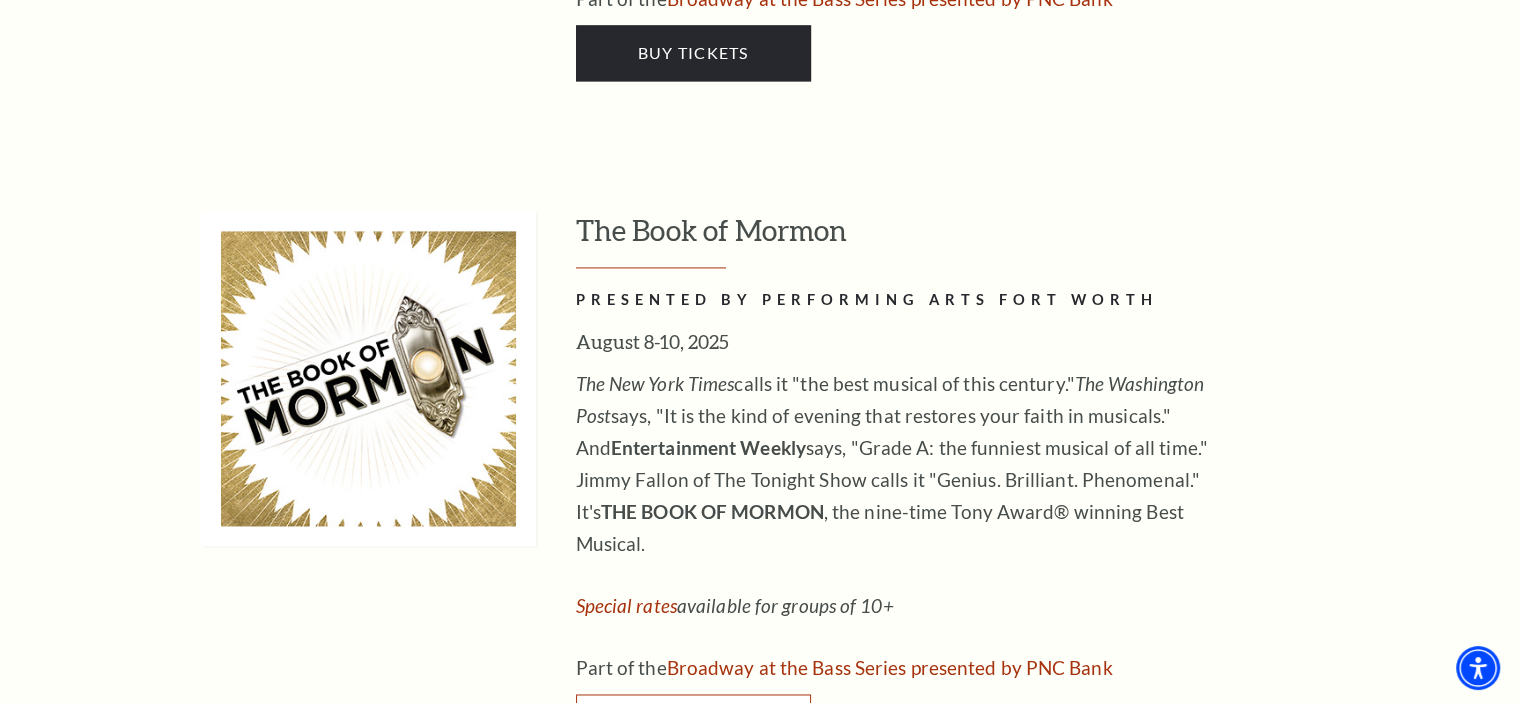 click on "Buy Tickets" at bounding box center (693, 722) 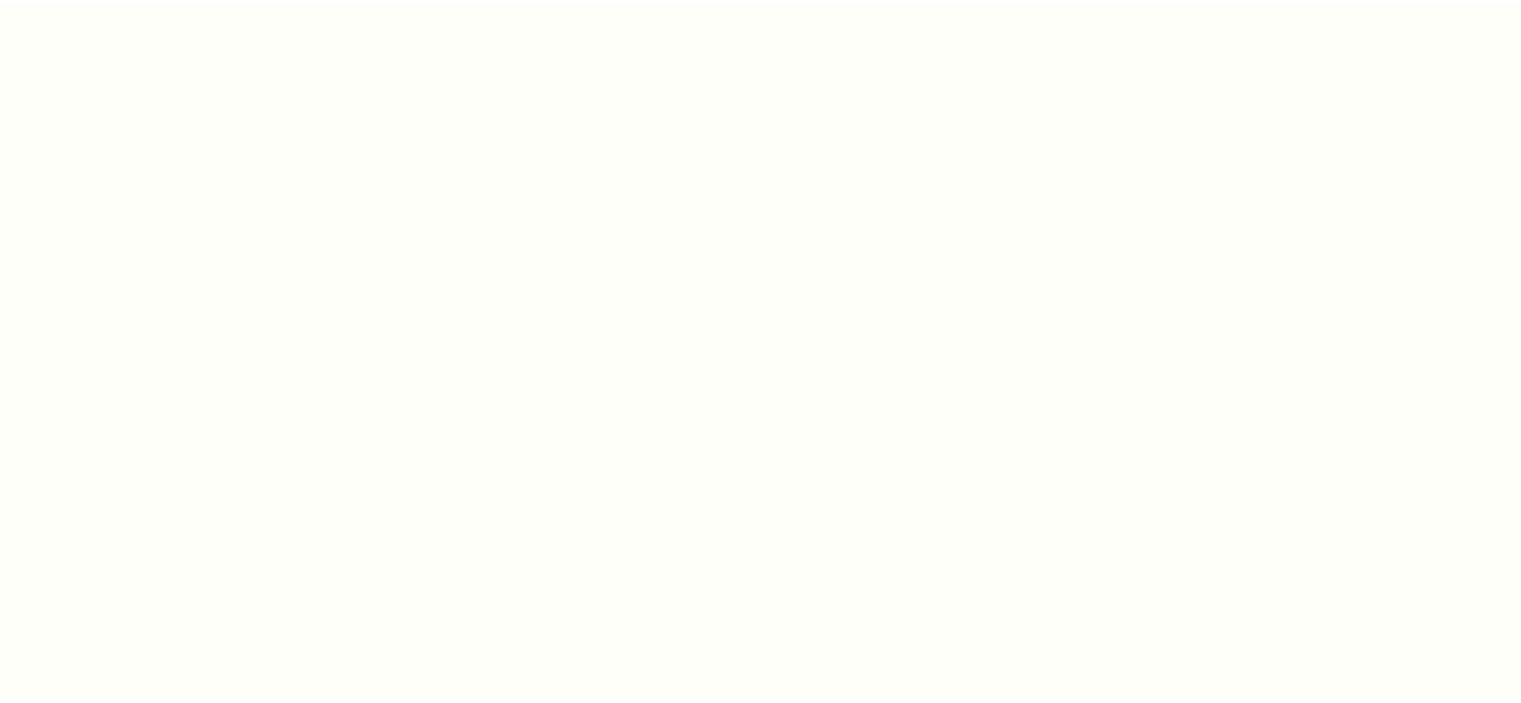 scroll, scrollTop: 0, scrollLeft: 0, axis: both 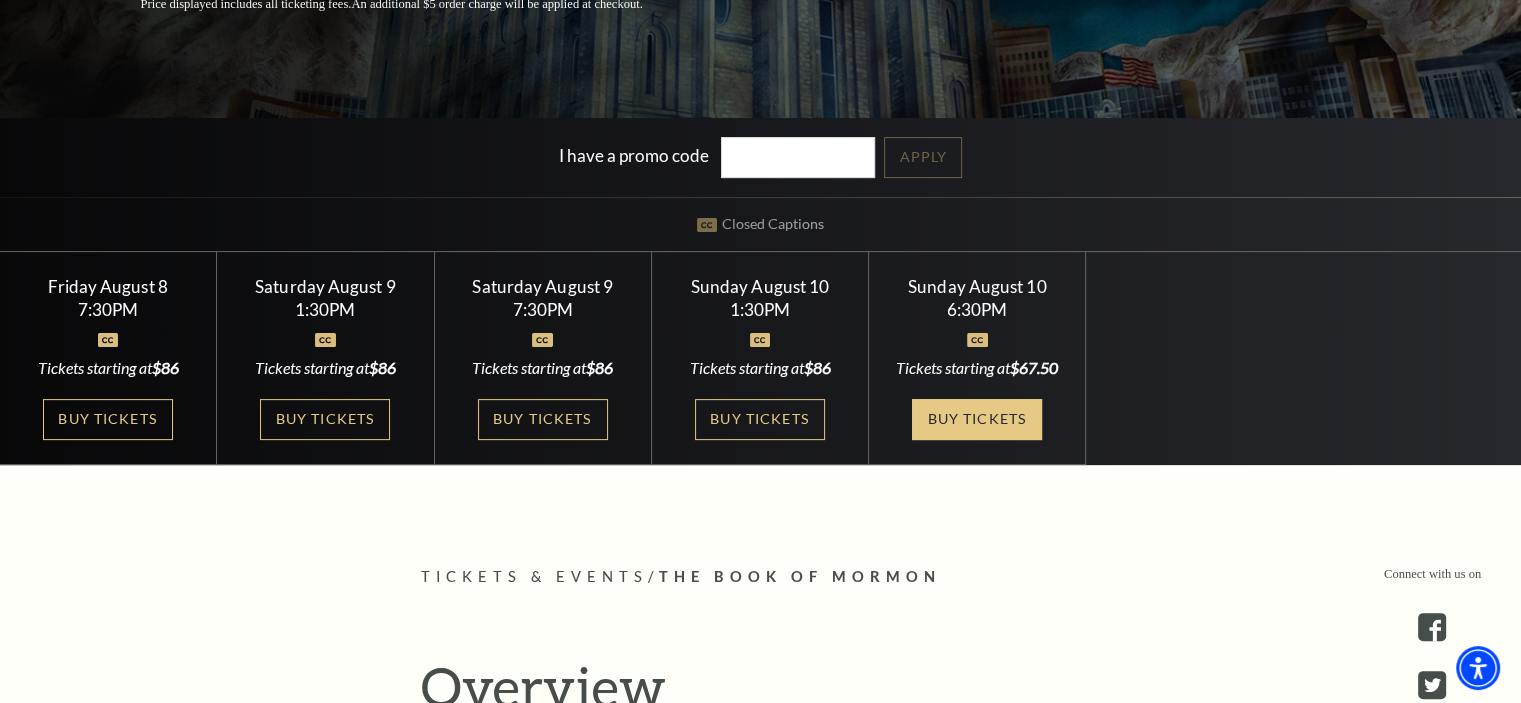 click on "Buy Tickets" at bounding box center [977, 419] 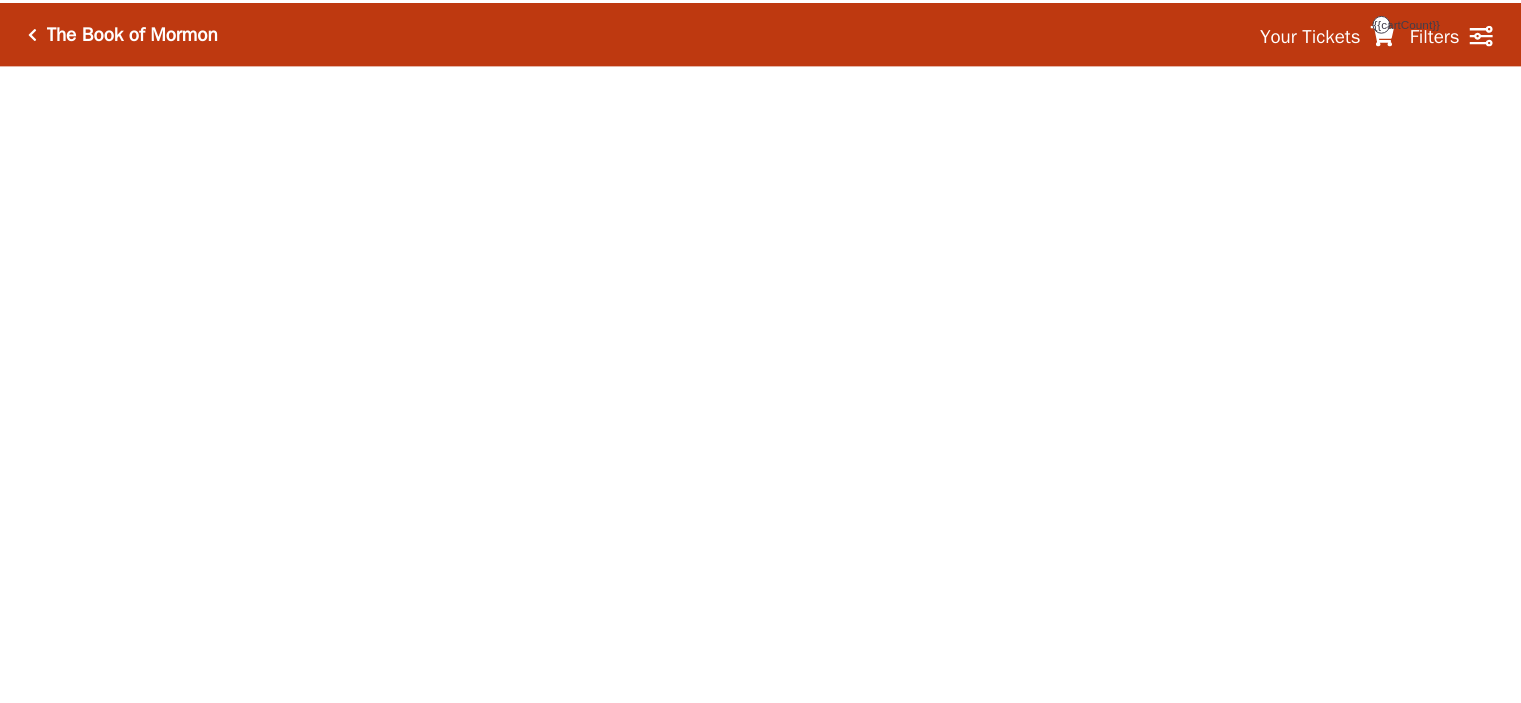 scroll, scrollTop: 0, scrollLeft: 0, axis: both 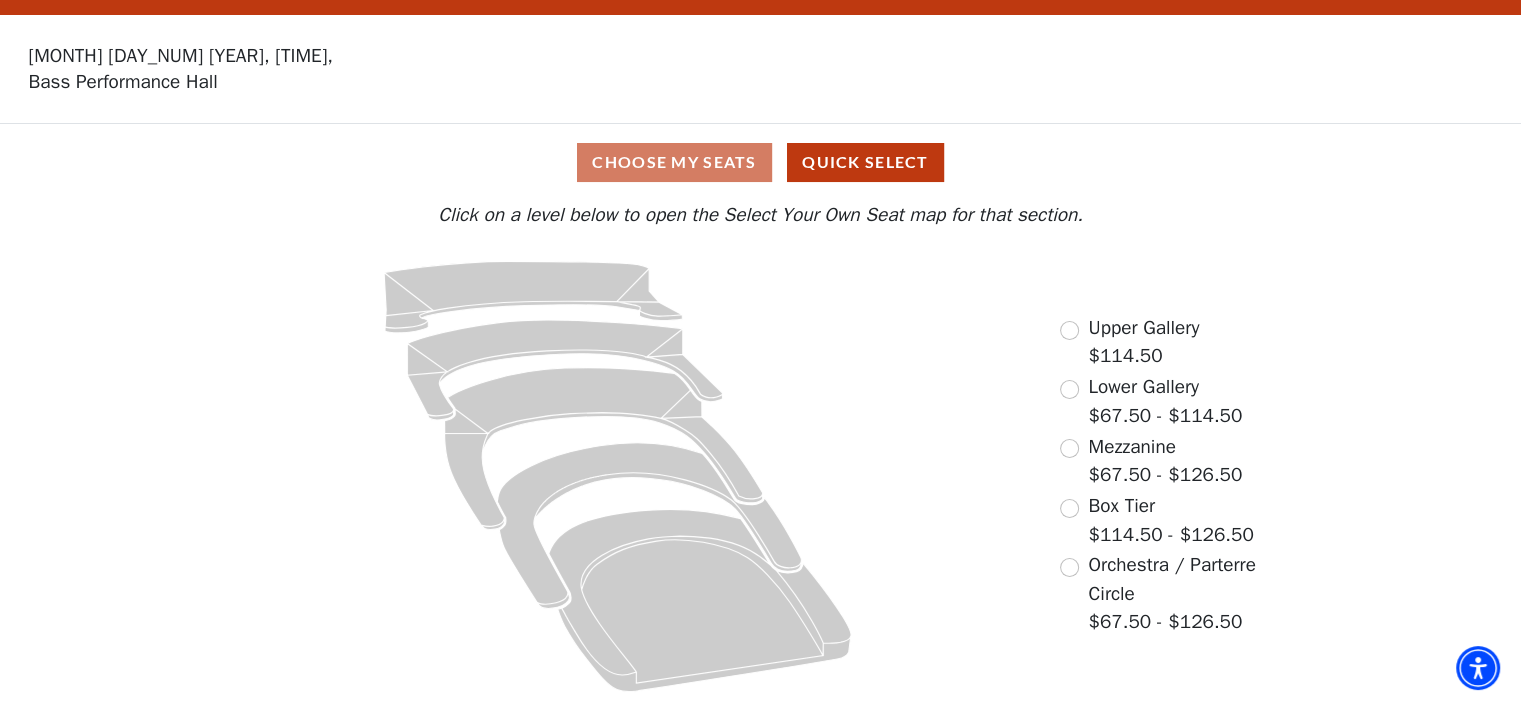 click on "Choose My Seats
Quick Select" at bounding box center (760, 162) 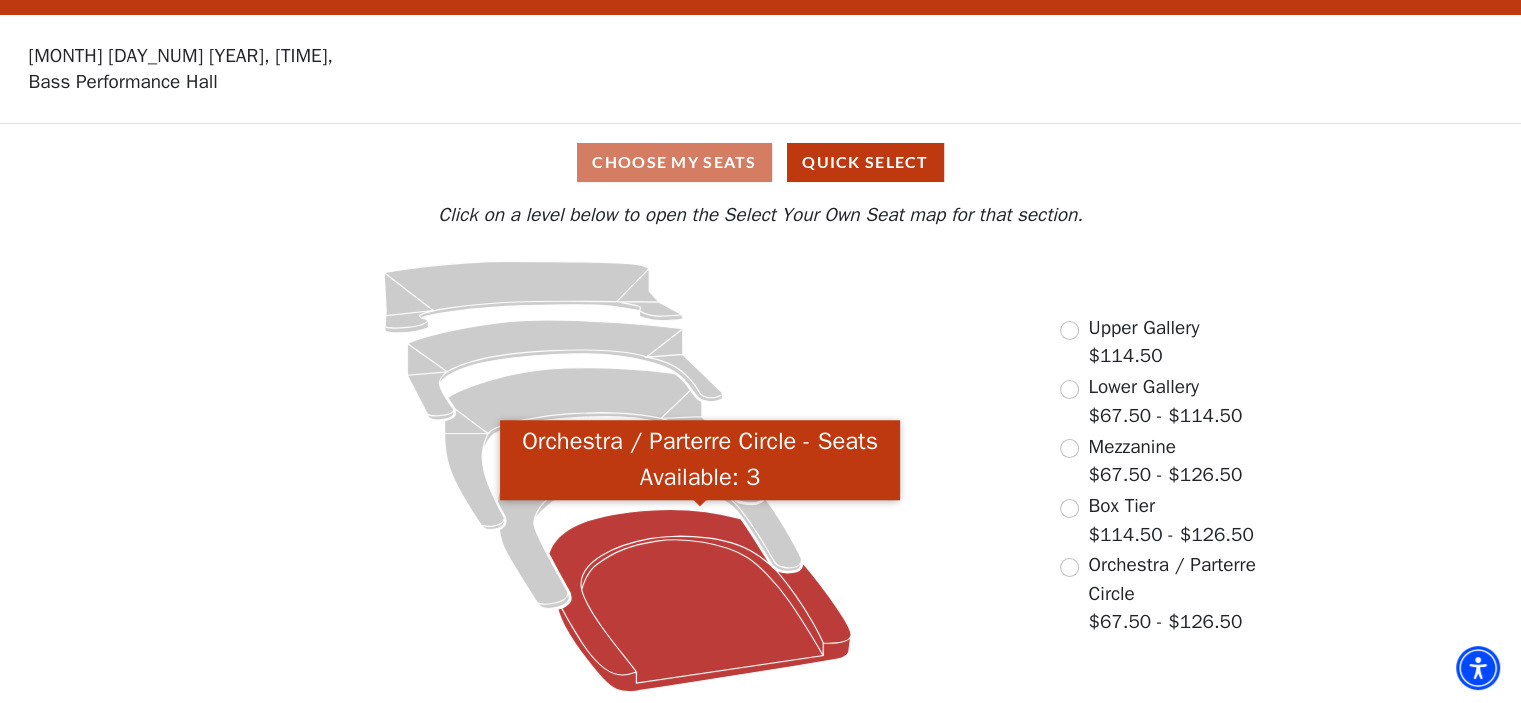 click 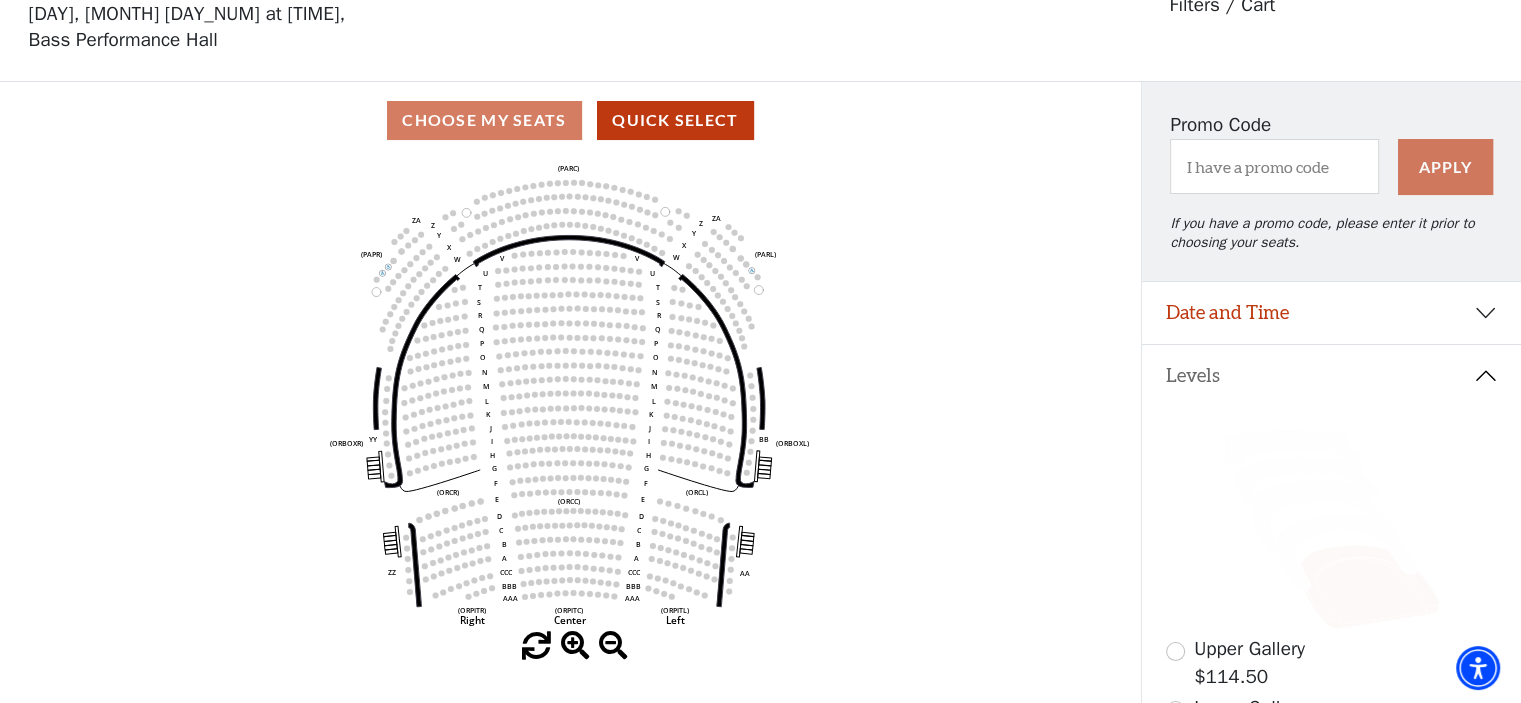 scroll, scrollTop: 92, scrollLeft: 0, axis: vertical 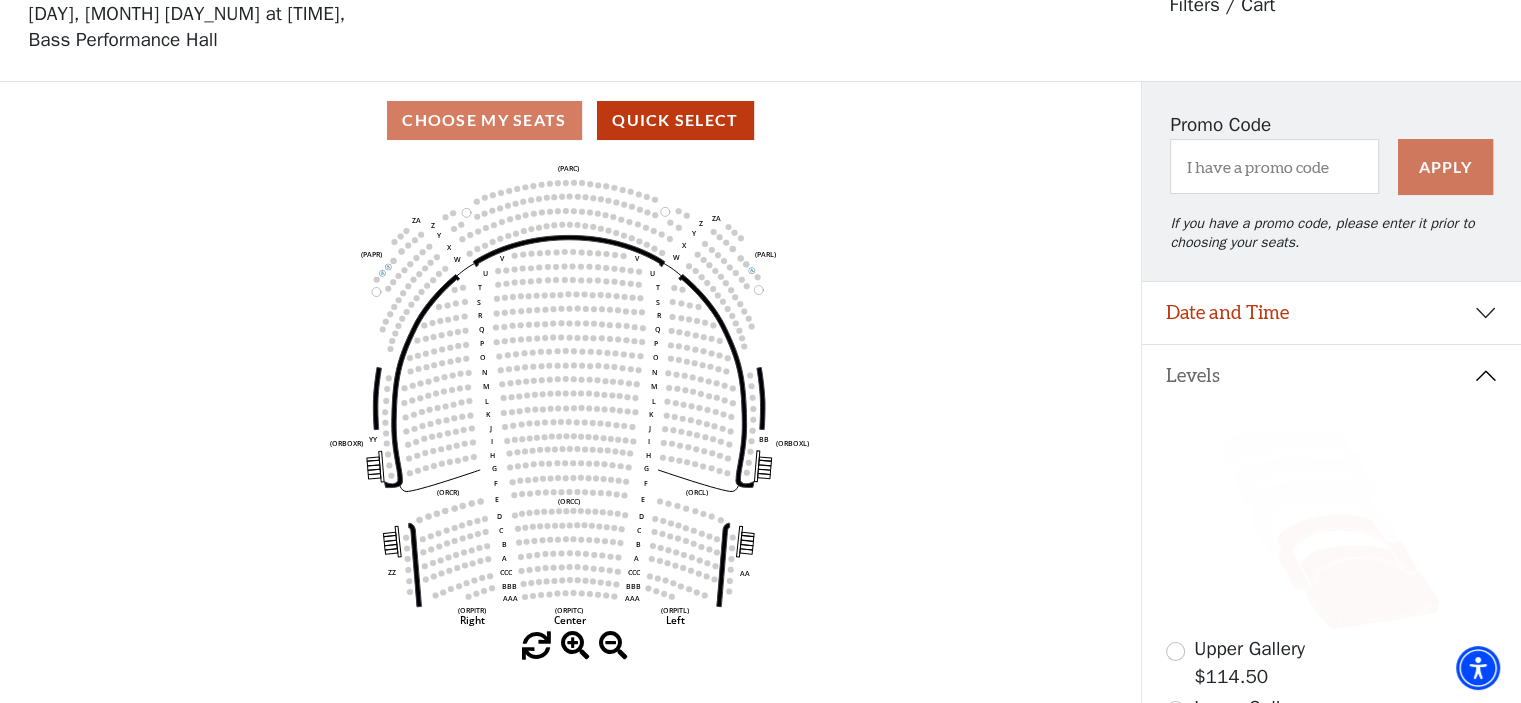 click 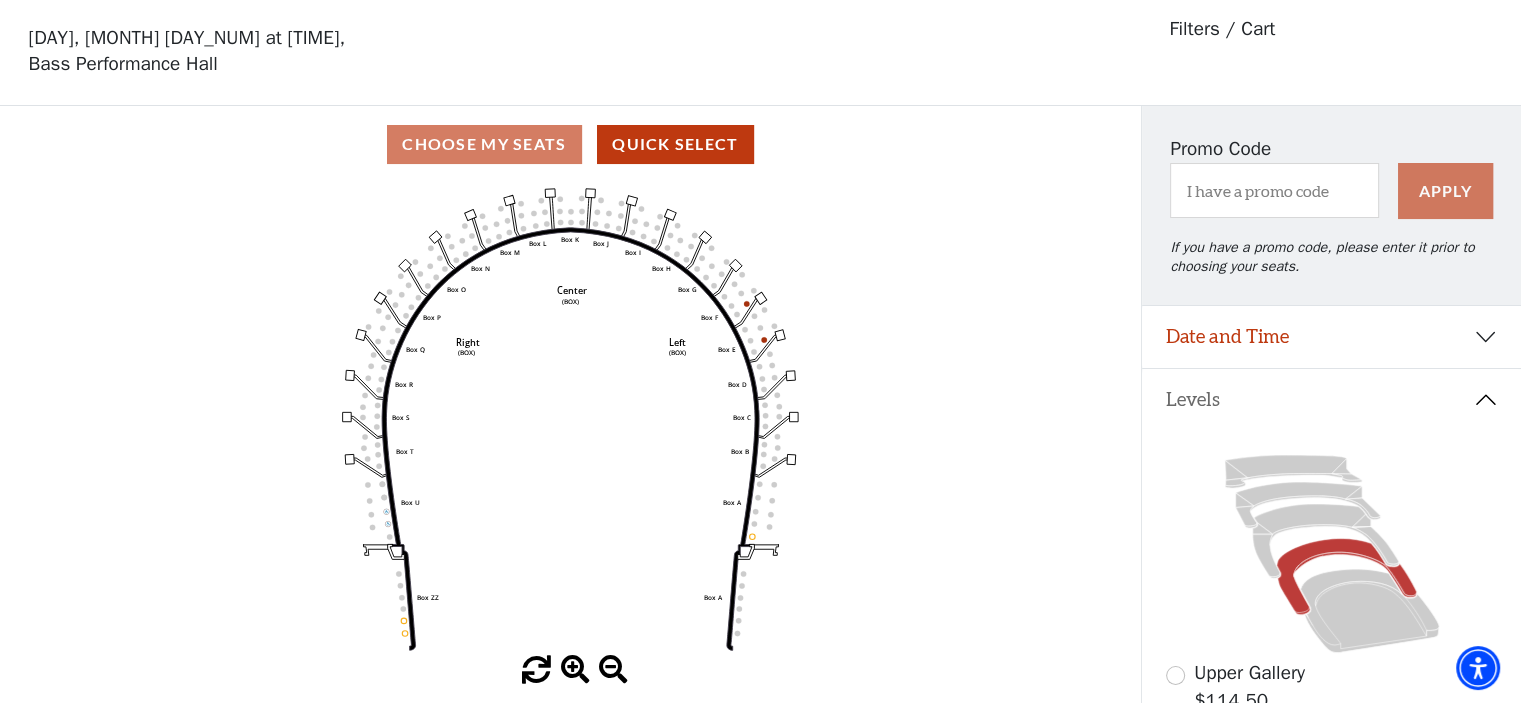 scroll, scrollTop: 92, scrollLeft: 0, axis: vertical 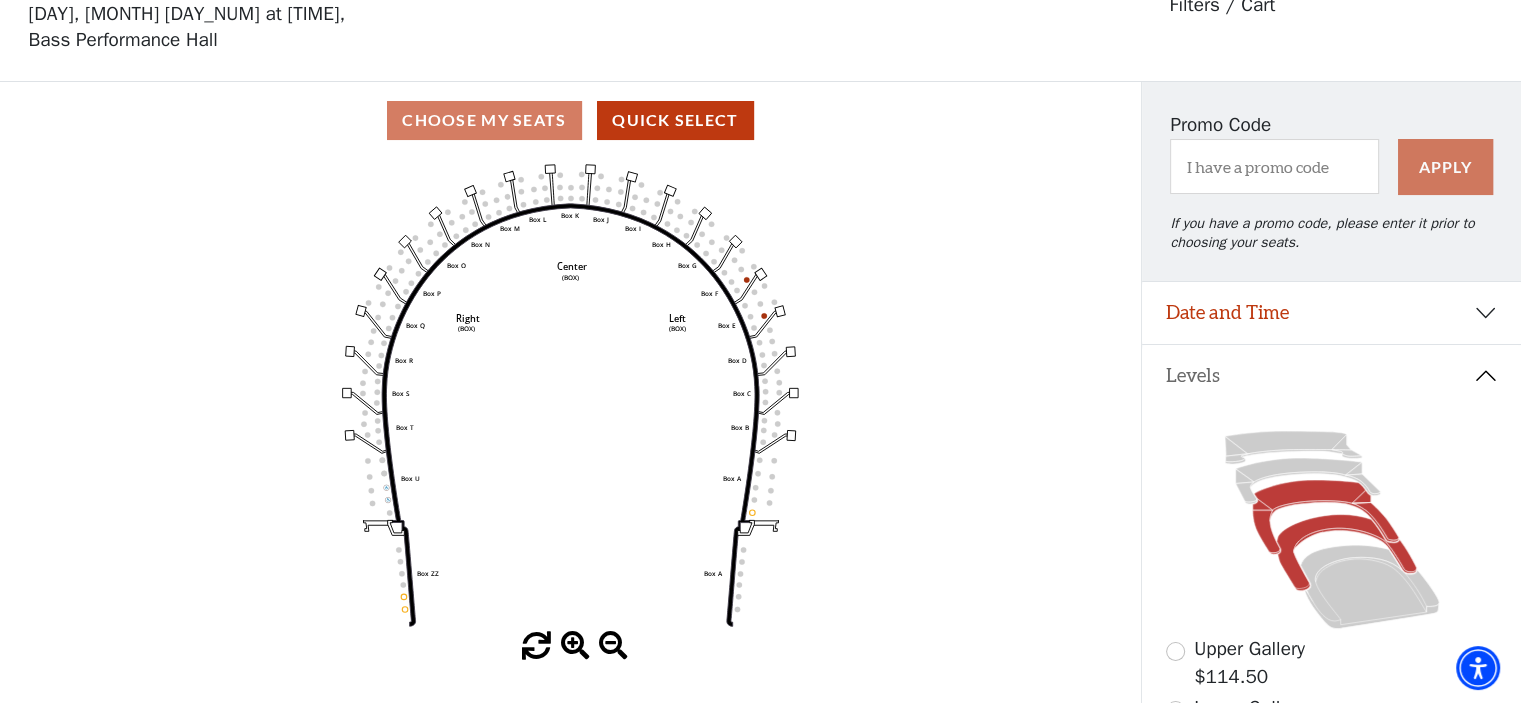 click 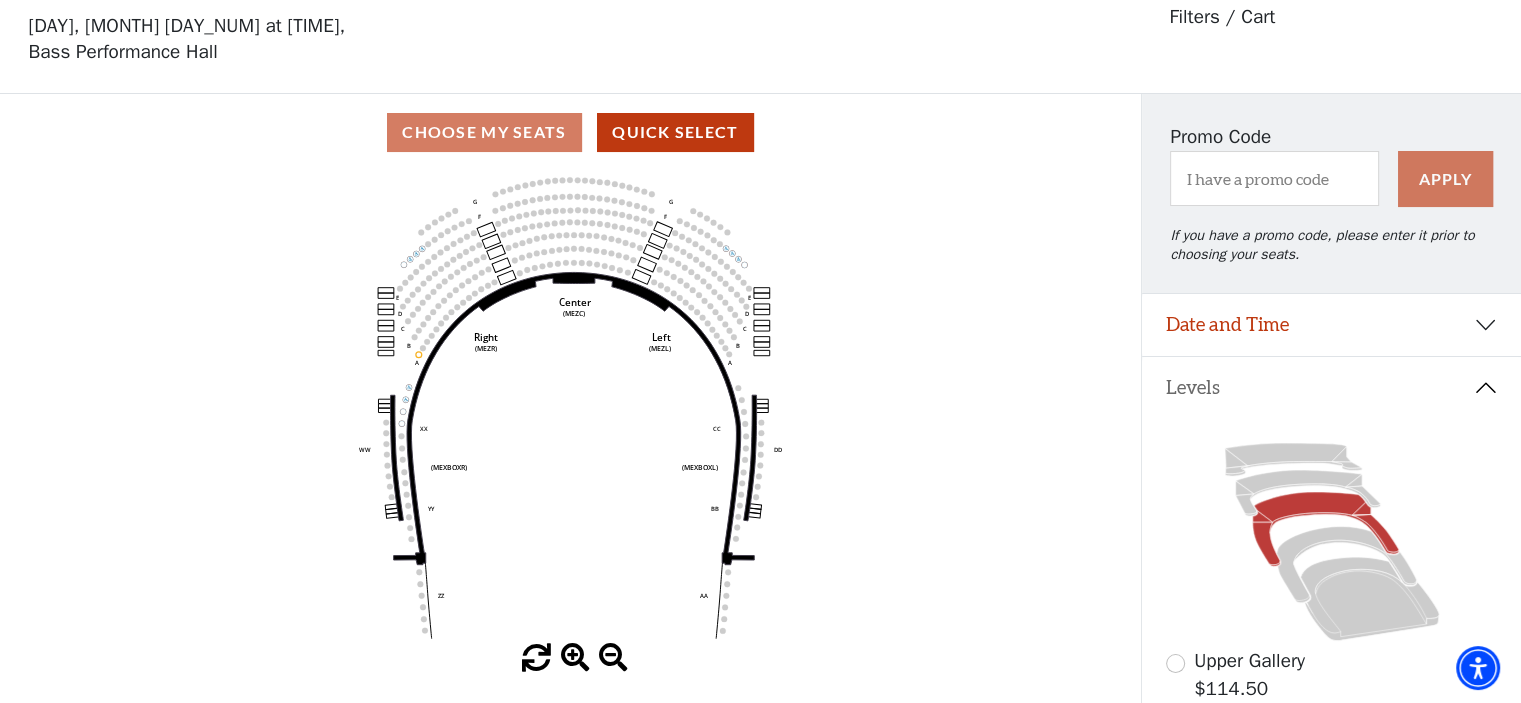 scroll, scrollTop: 92, scrollLeft: 0, axis: vertical 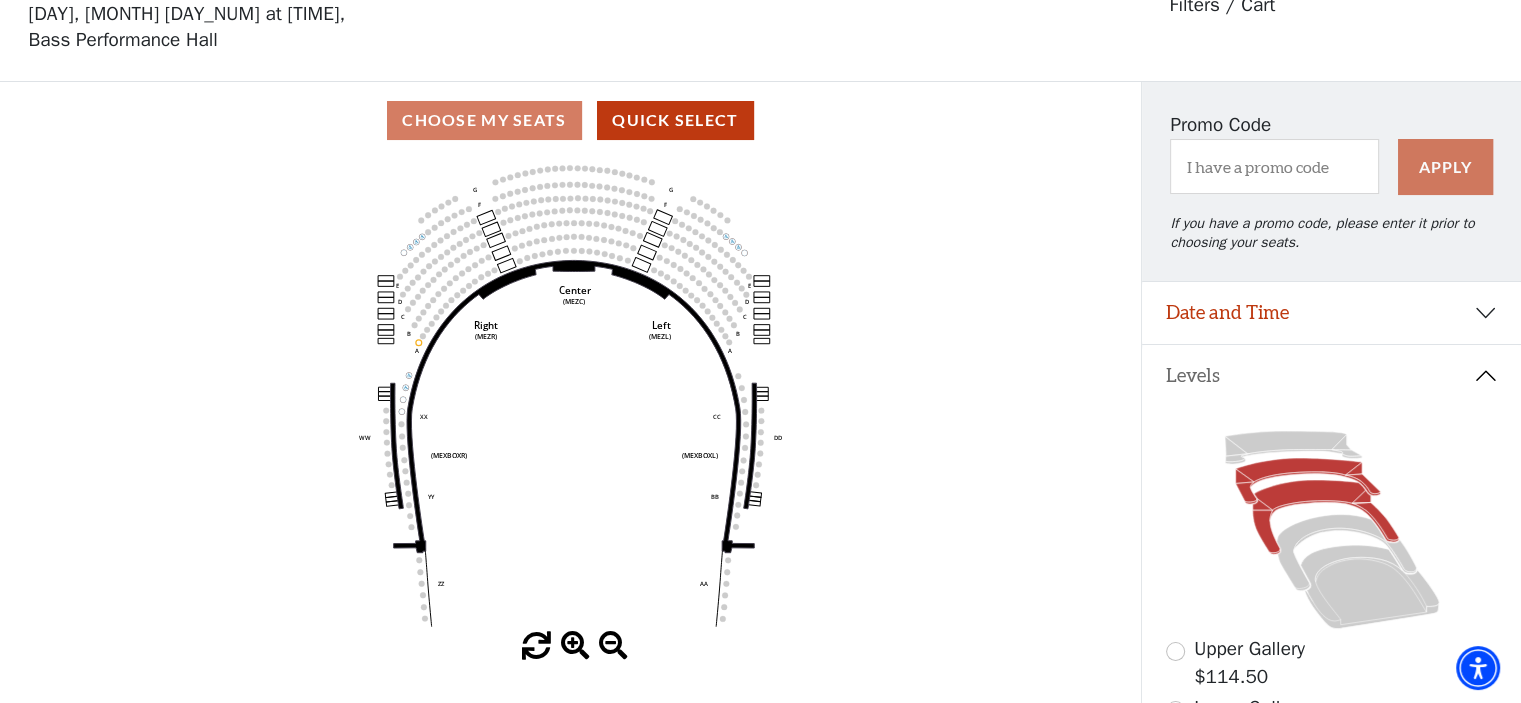 click 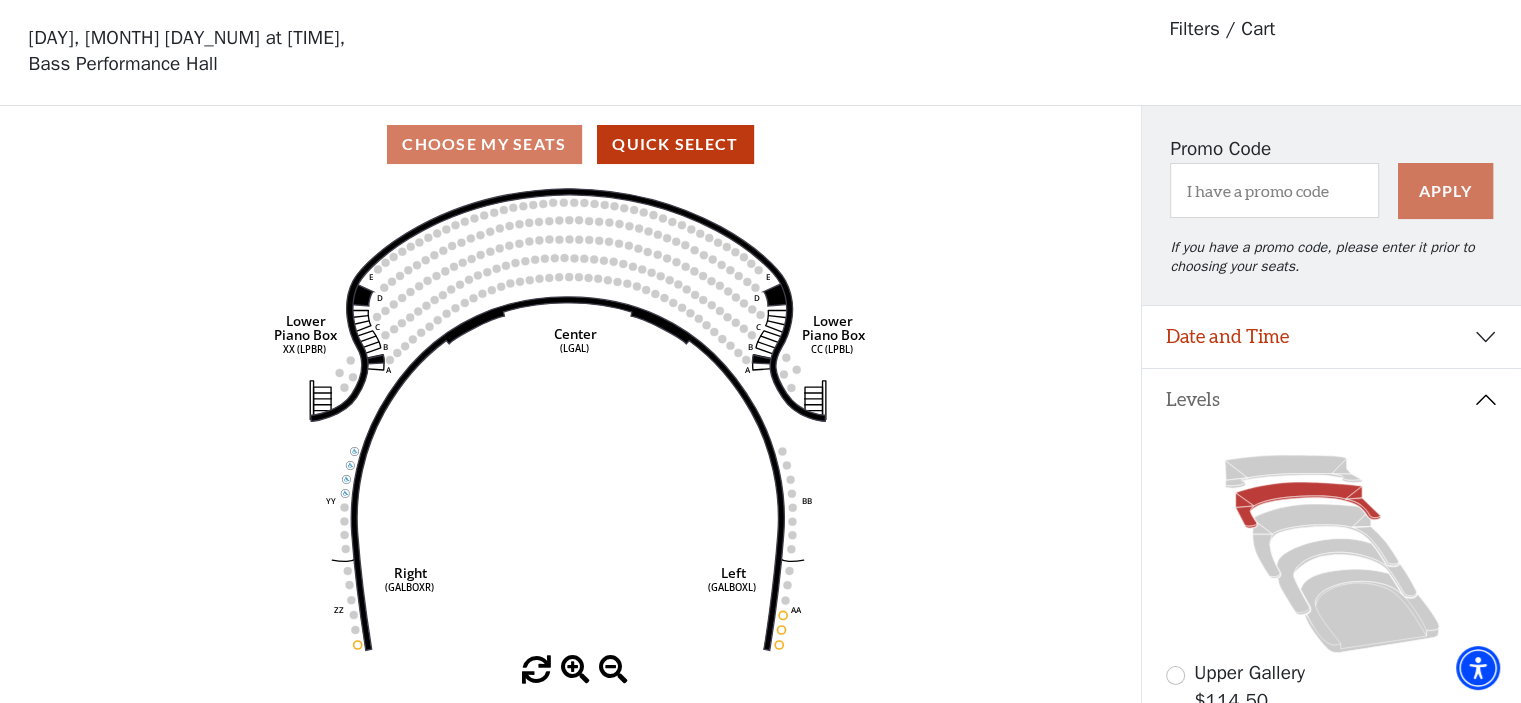 scroll, scrollTop: 92, scrollLeft: 0, axis: vertical 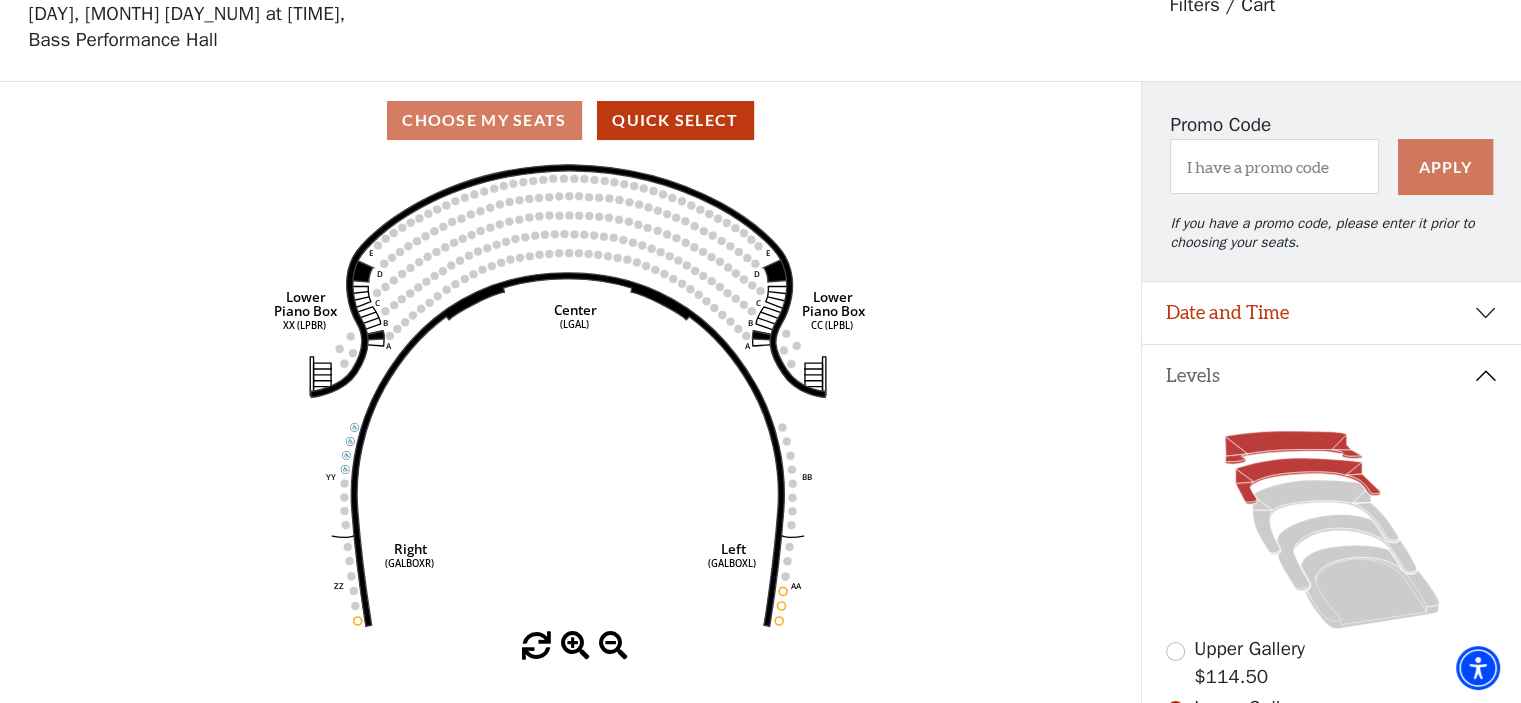 click 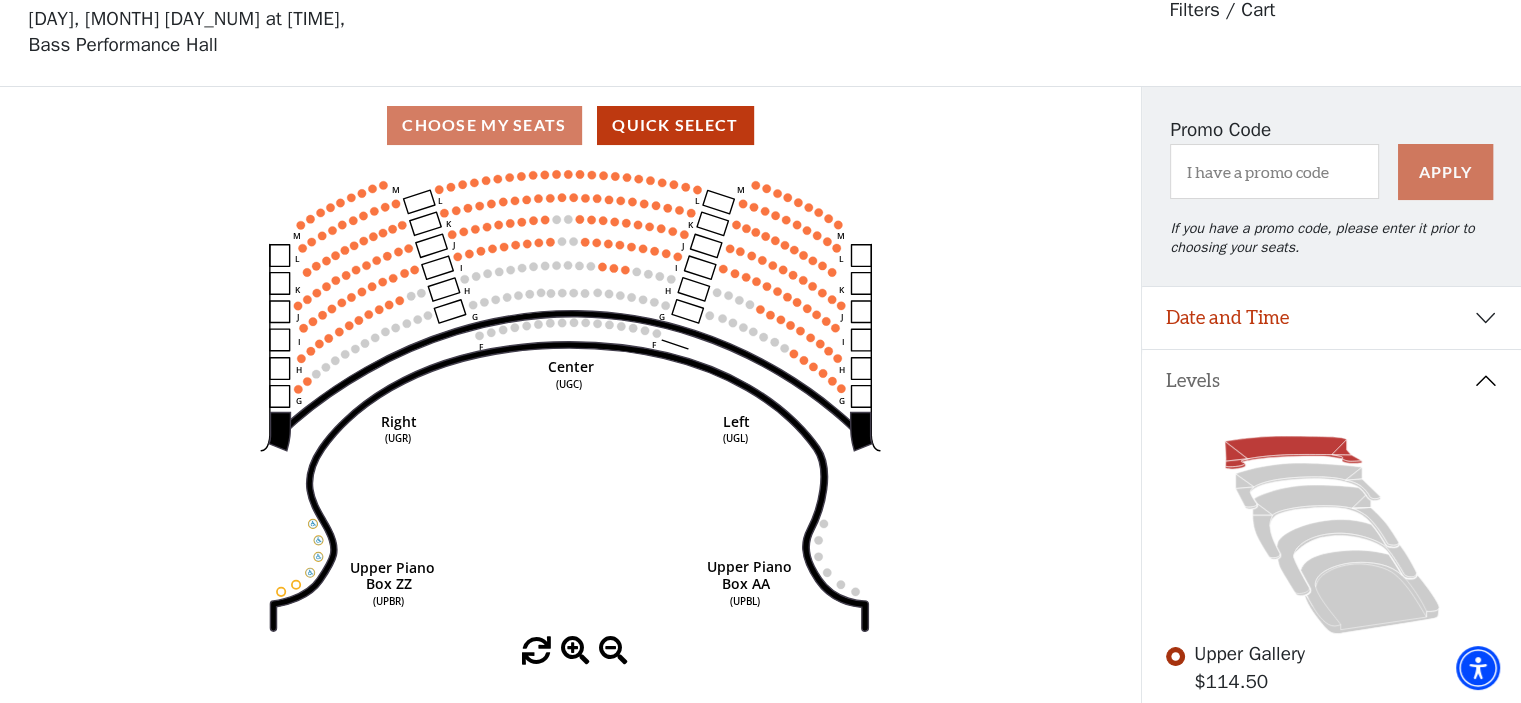 scroll, scrollTop: 92, scrollLeft: 0, axis: vertical 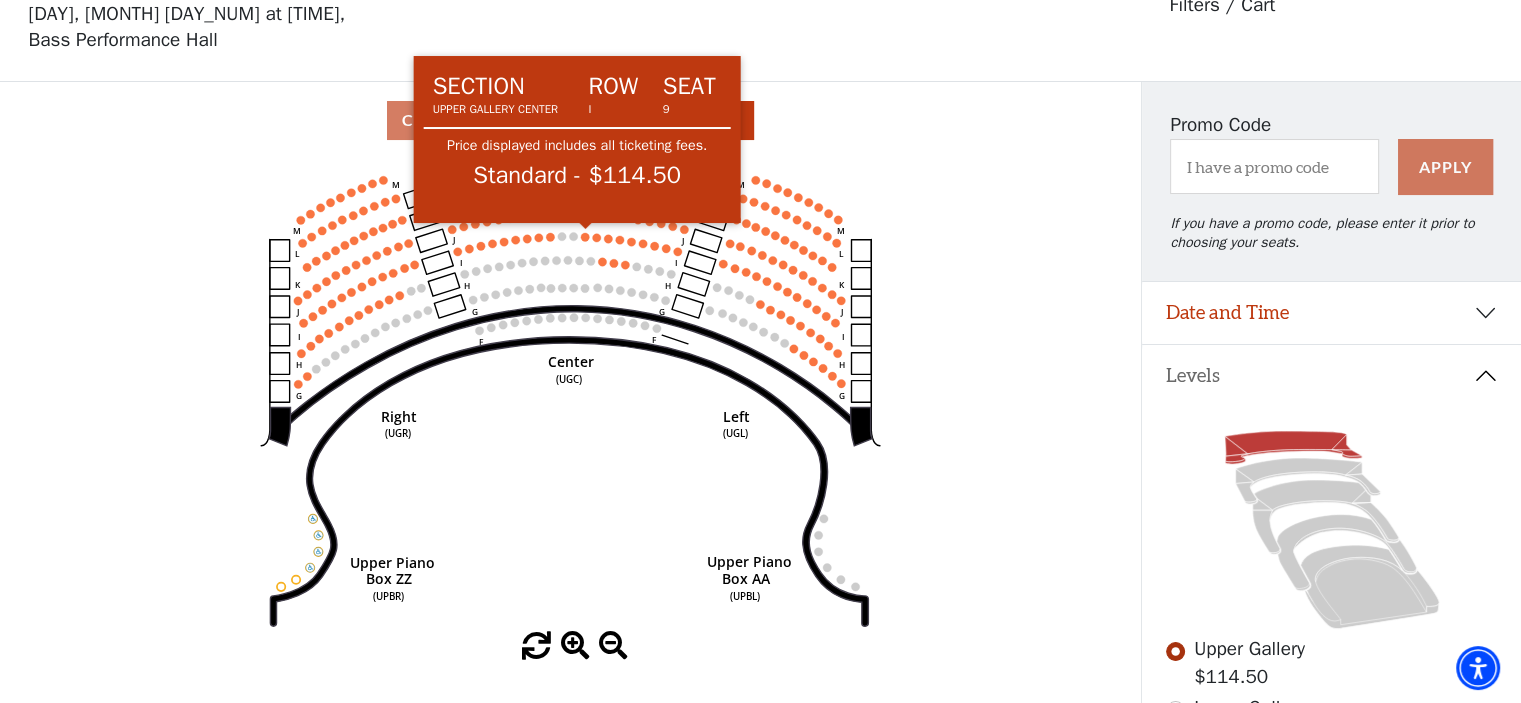 click 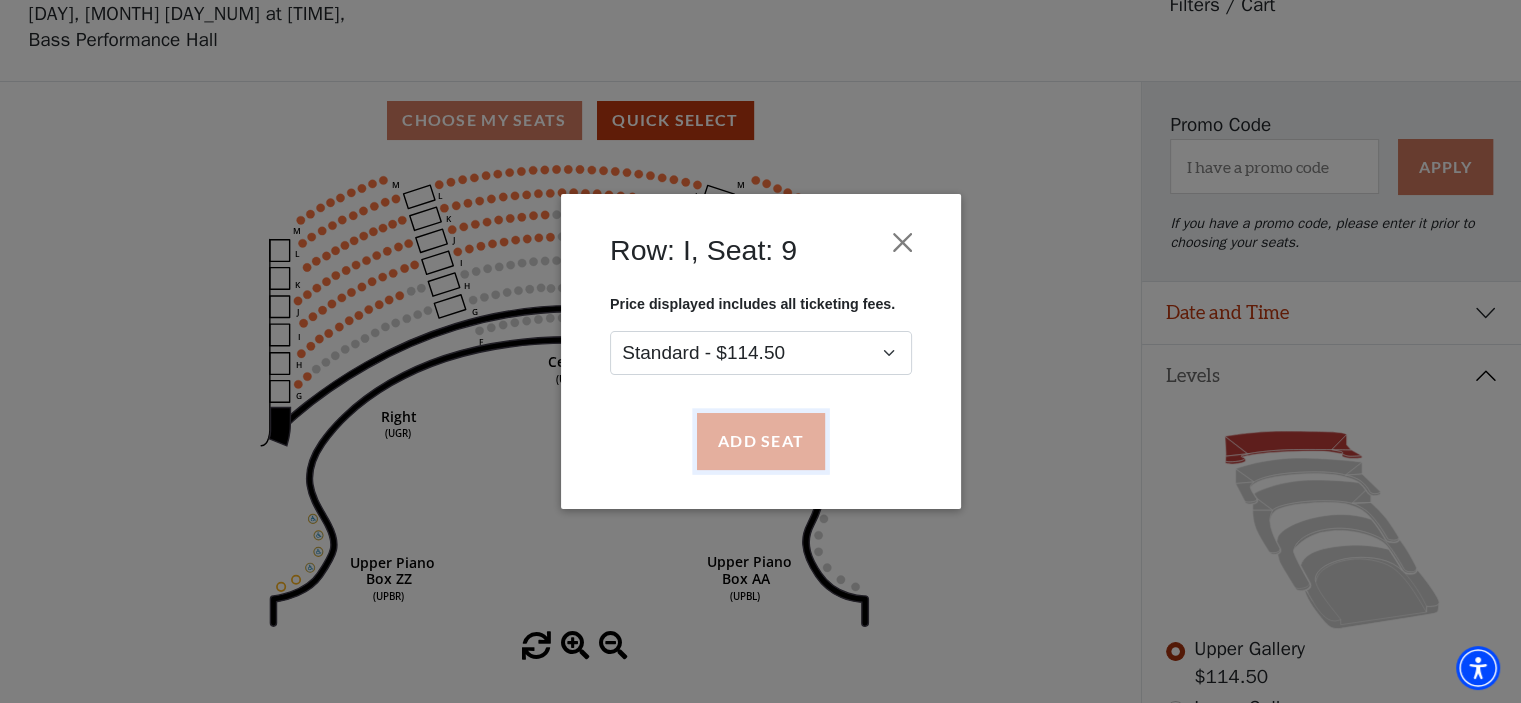 click on "Add Seat" at bounding box center (760, 442) 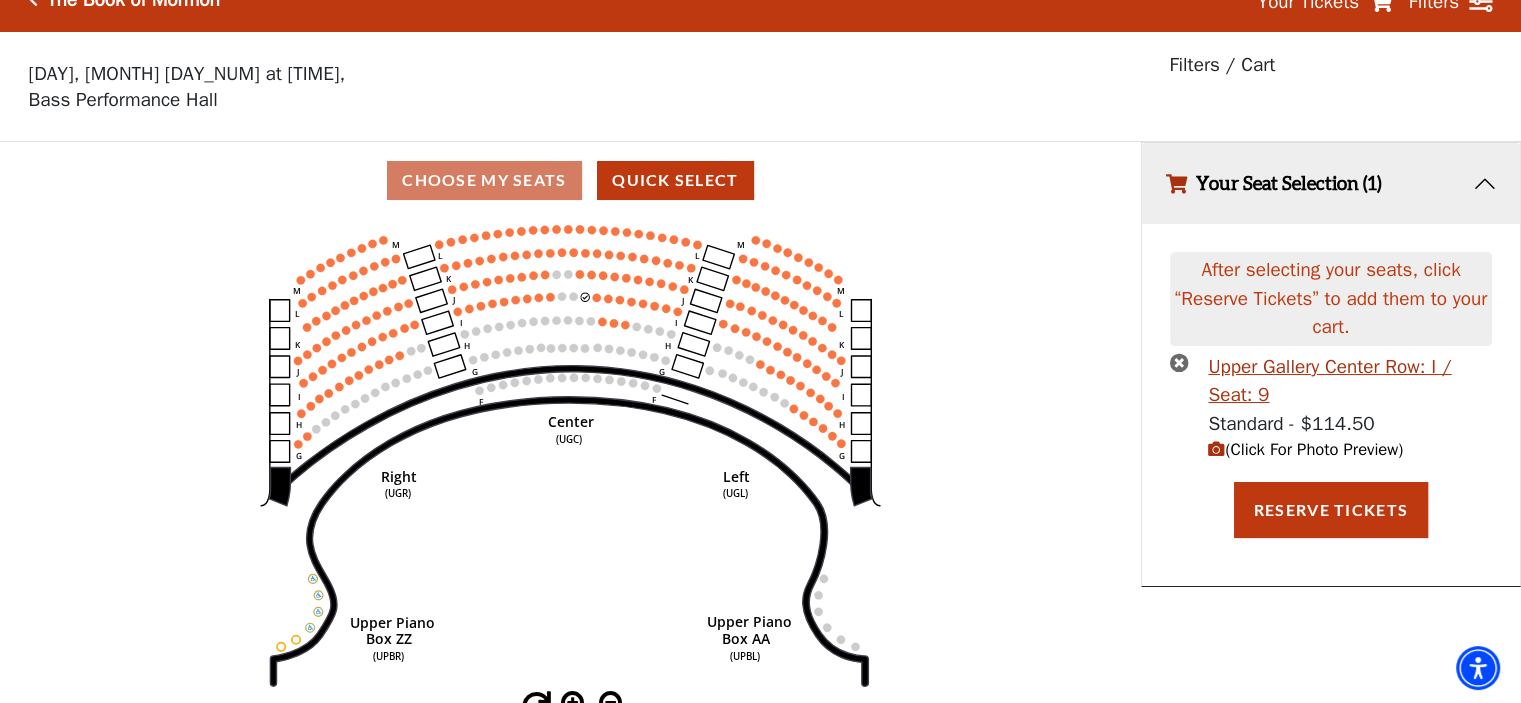 scroll, scrollTop: 0, scrollLeft: 0, axis: both 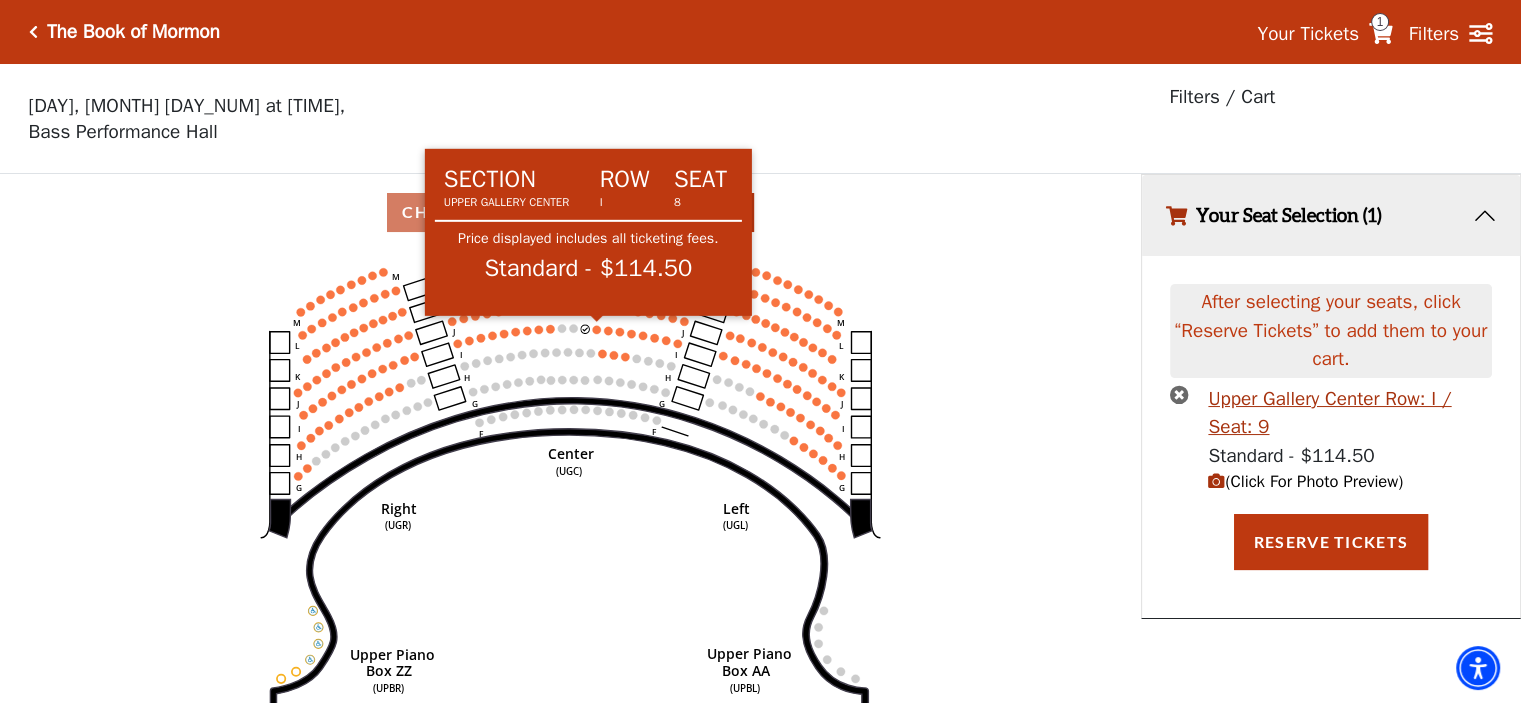 click 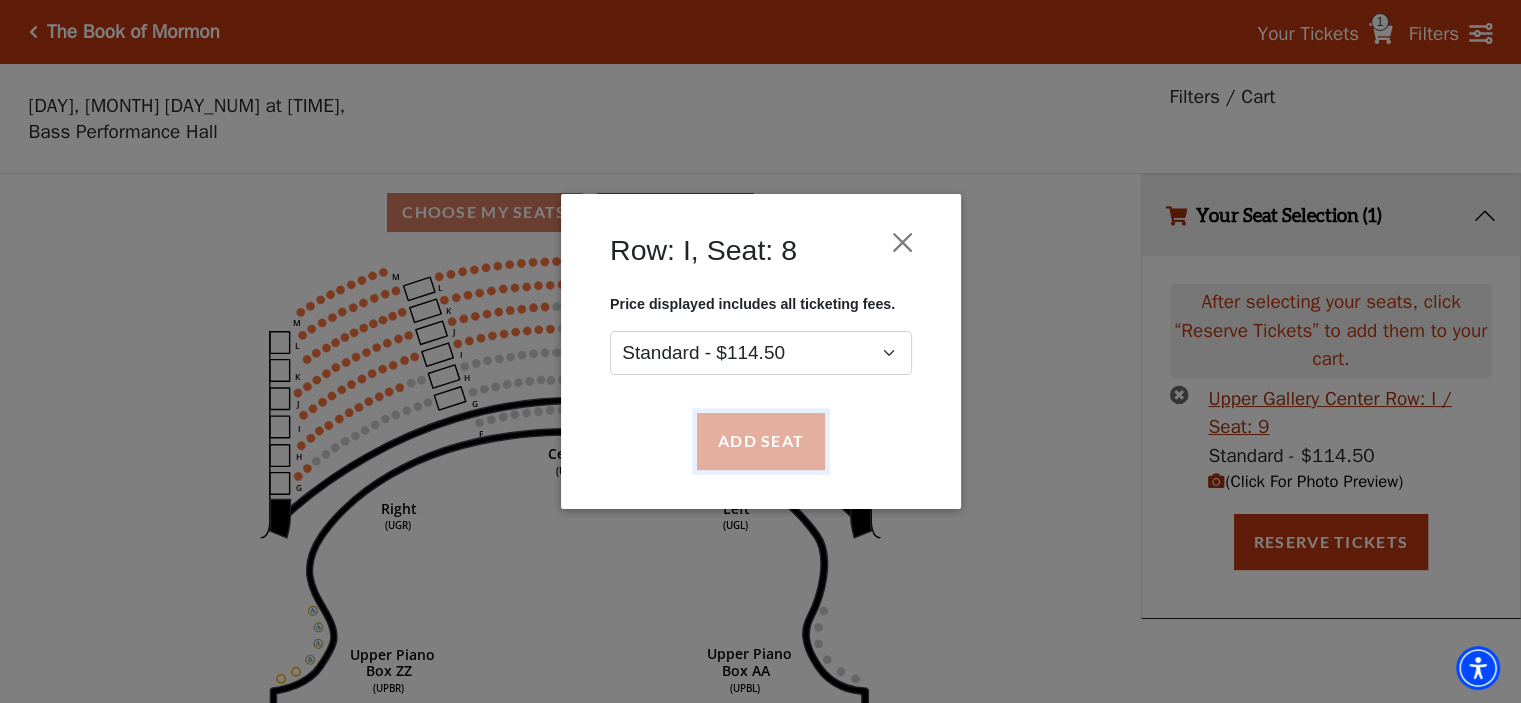 click on "Add Seat" at bounding box center [760, 442] 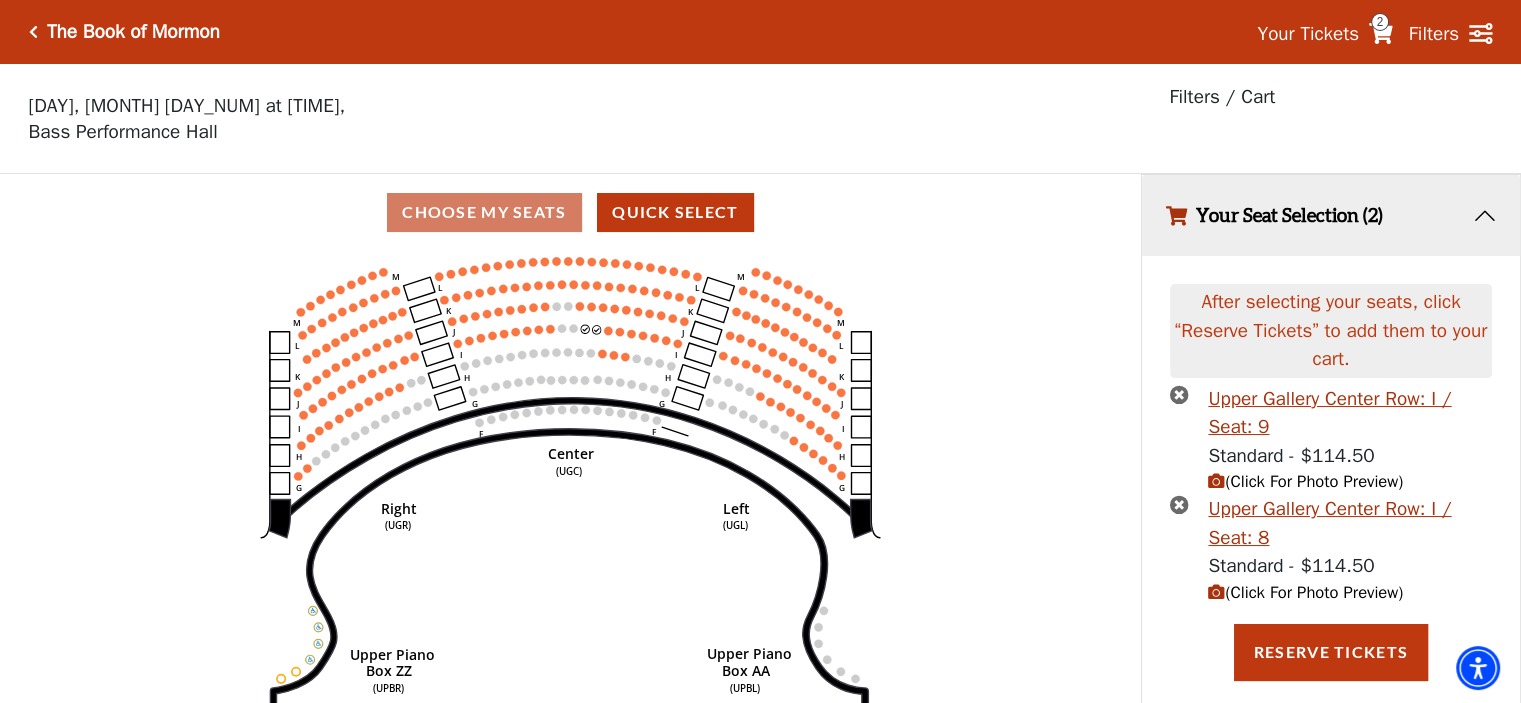 scroll, scrollTop: 48, scrollLeft: 0, axis: vertical 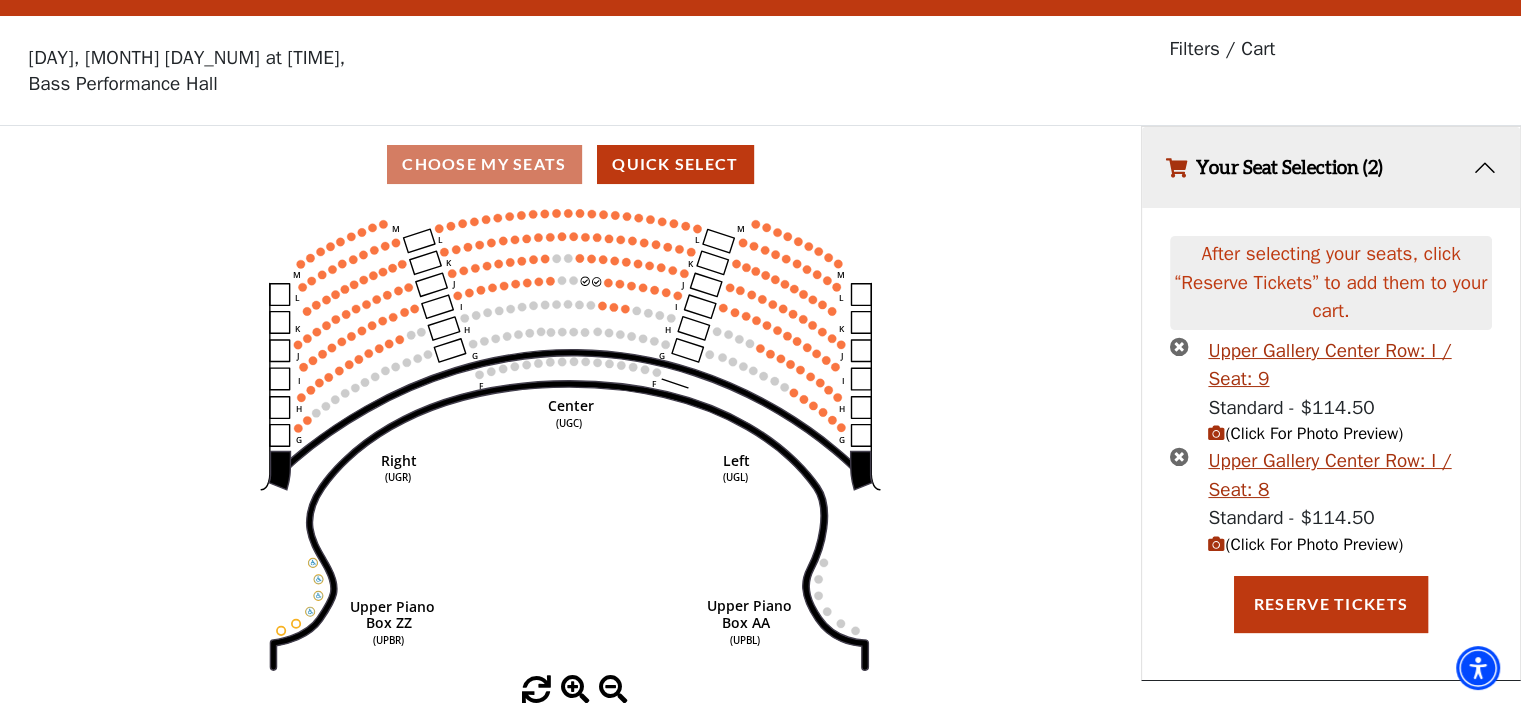 click at bounding box center [1216, 433] 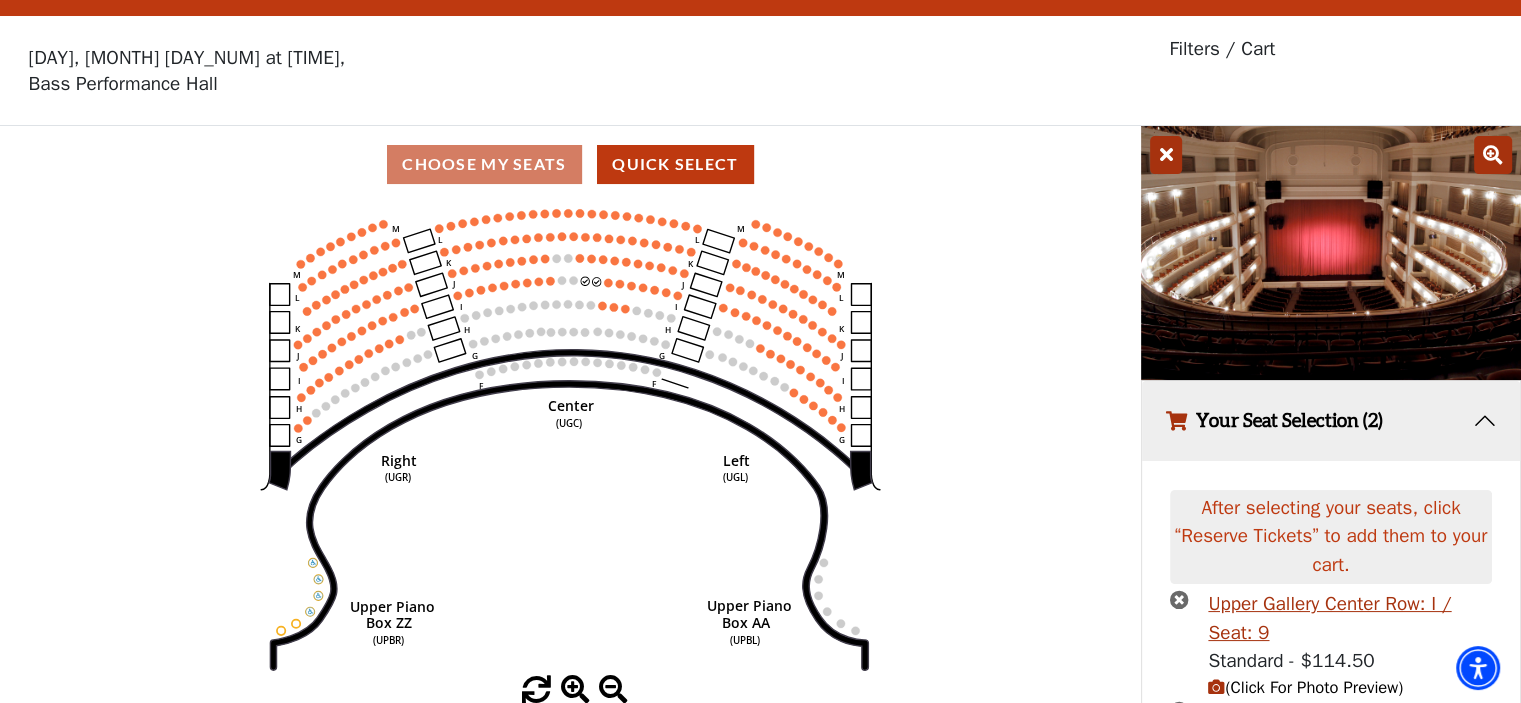 click at bounding box center [1166, 155] 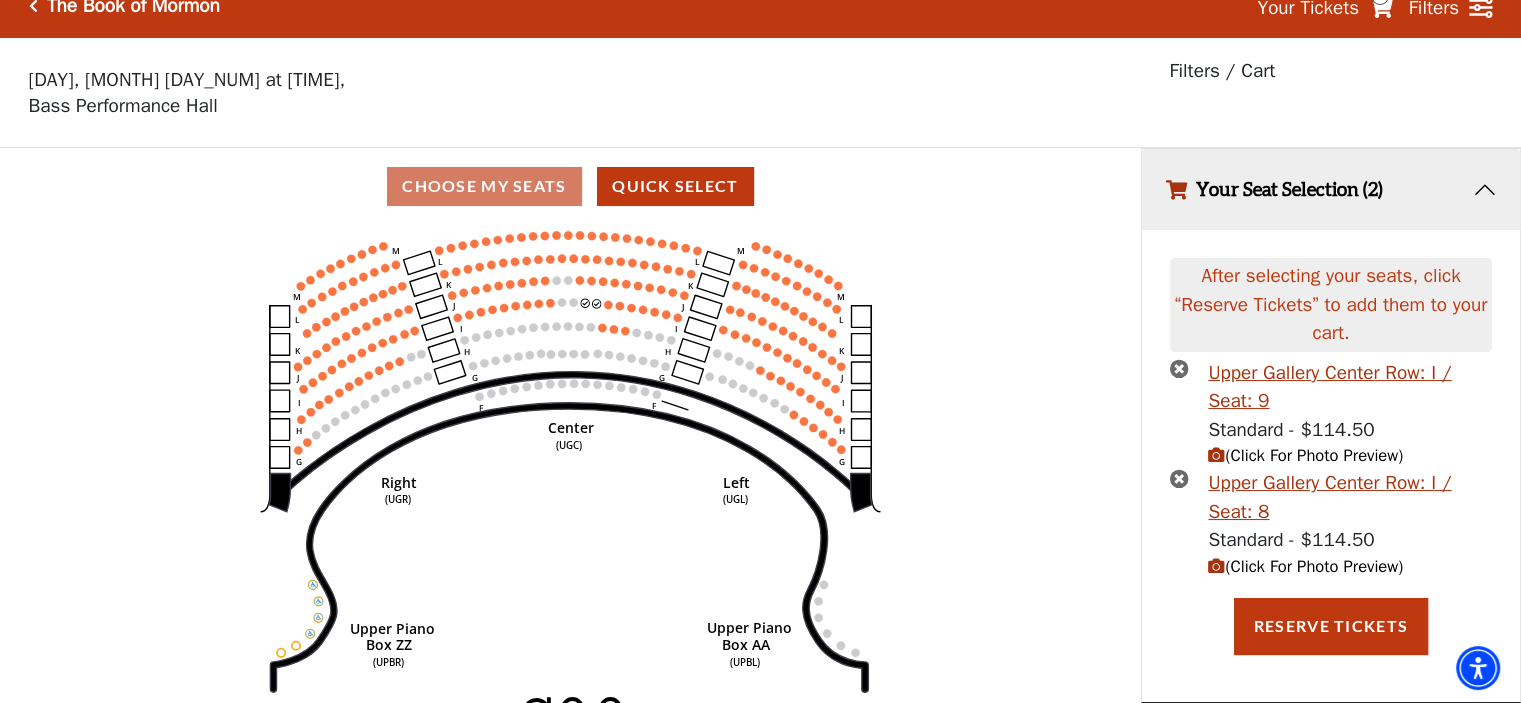 scroll, scrollTop: 48, scrollLeft: 0, axis: vertical 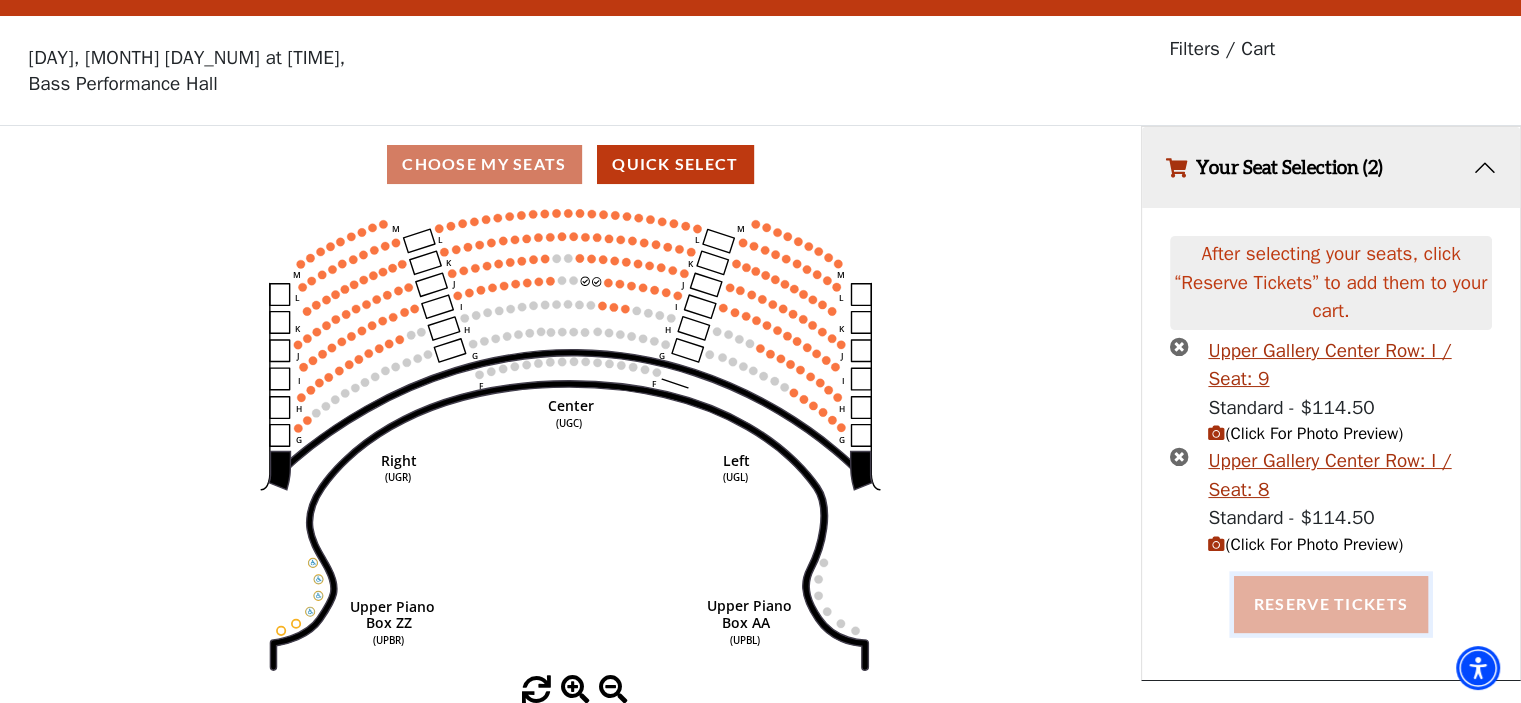 click on "Reserve Tickets" at bounding box center (1331, 604) 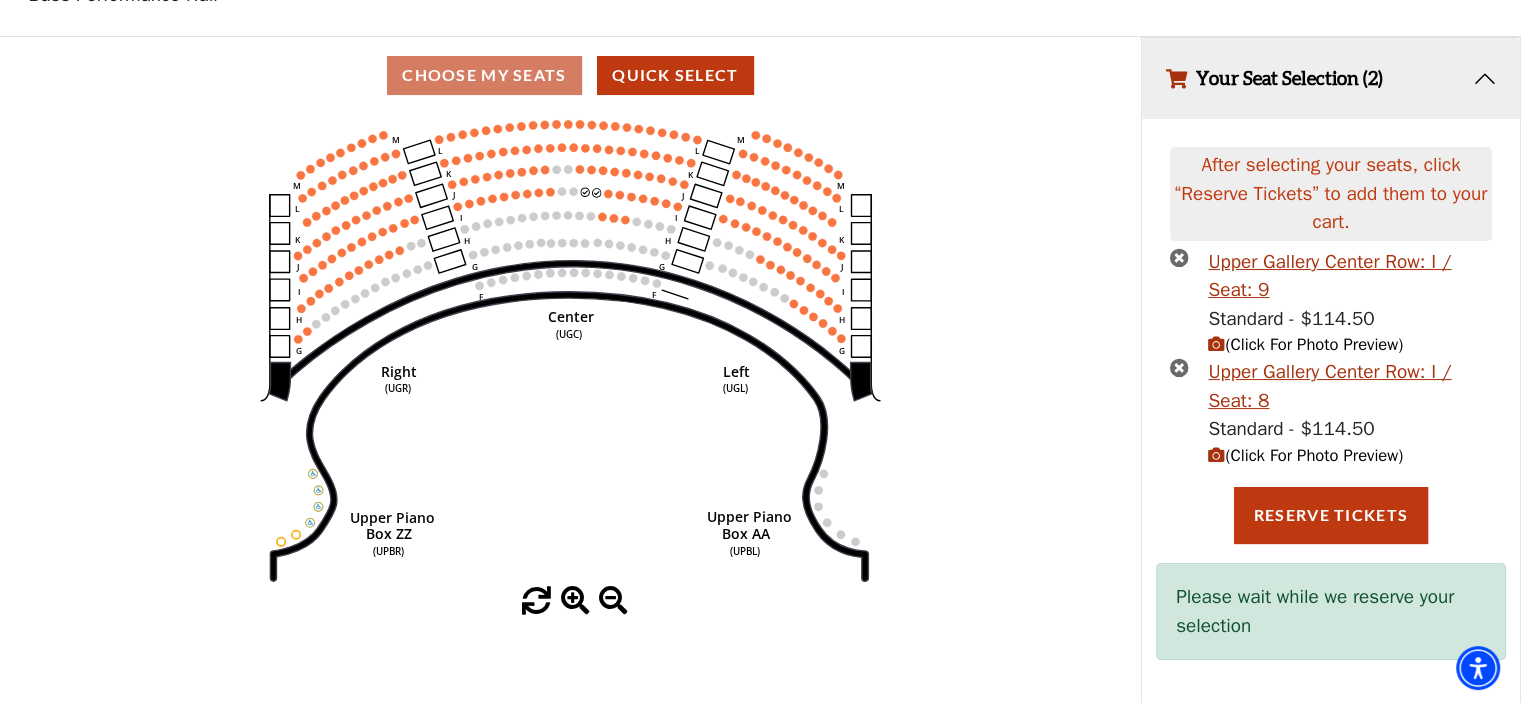 scroll, scrollTop: 139, scrollLeft: 0, axis: vertical 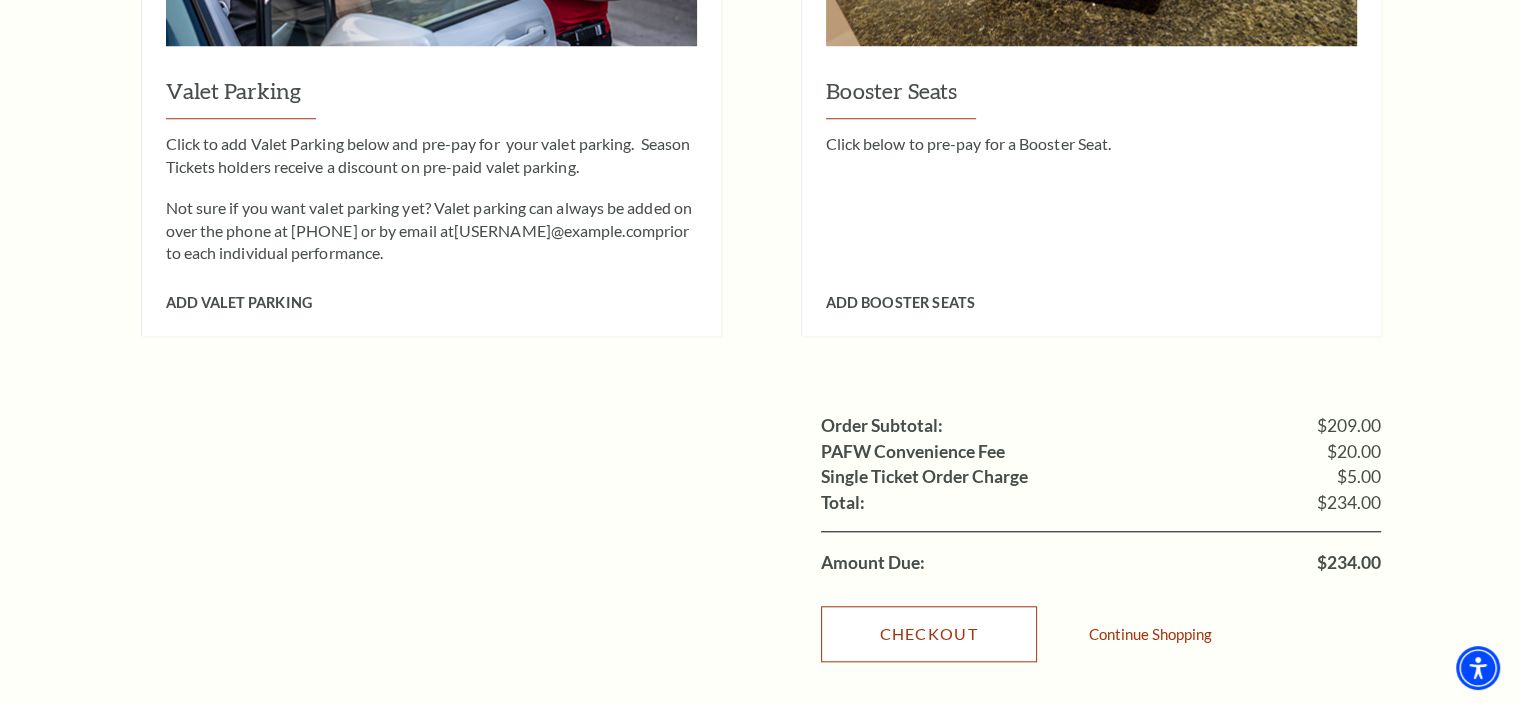click on "Checkout" at bounding box center [929, 634] 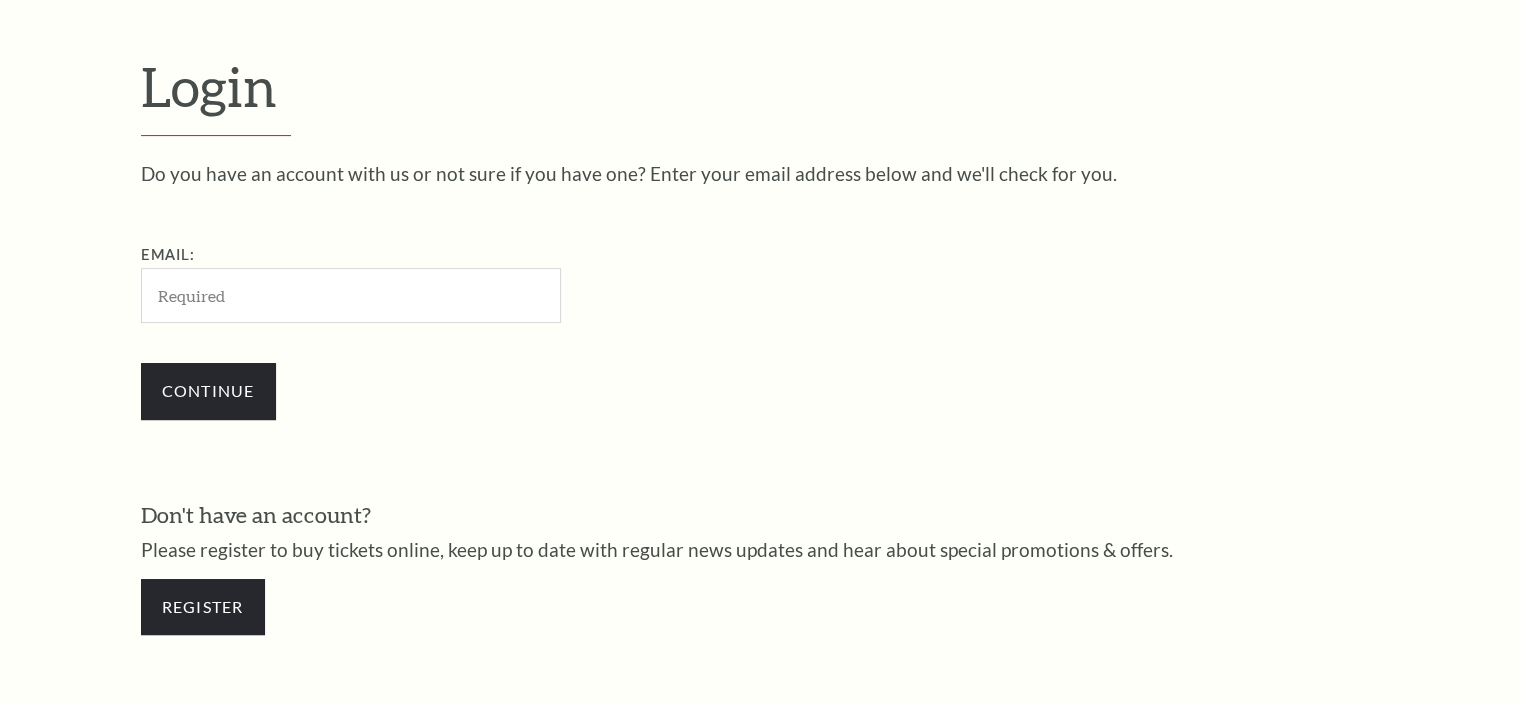 scroll, scrollTop: 0, scrollLeft: 0, axis: both 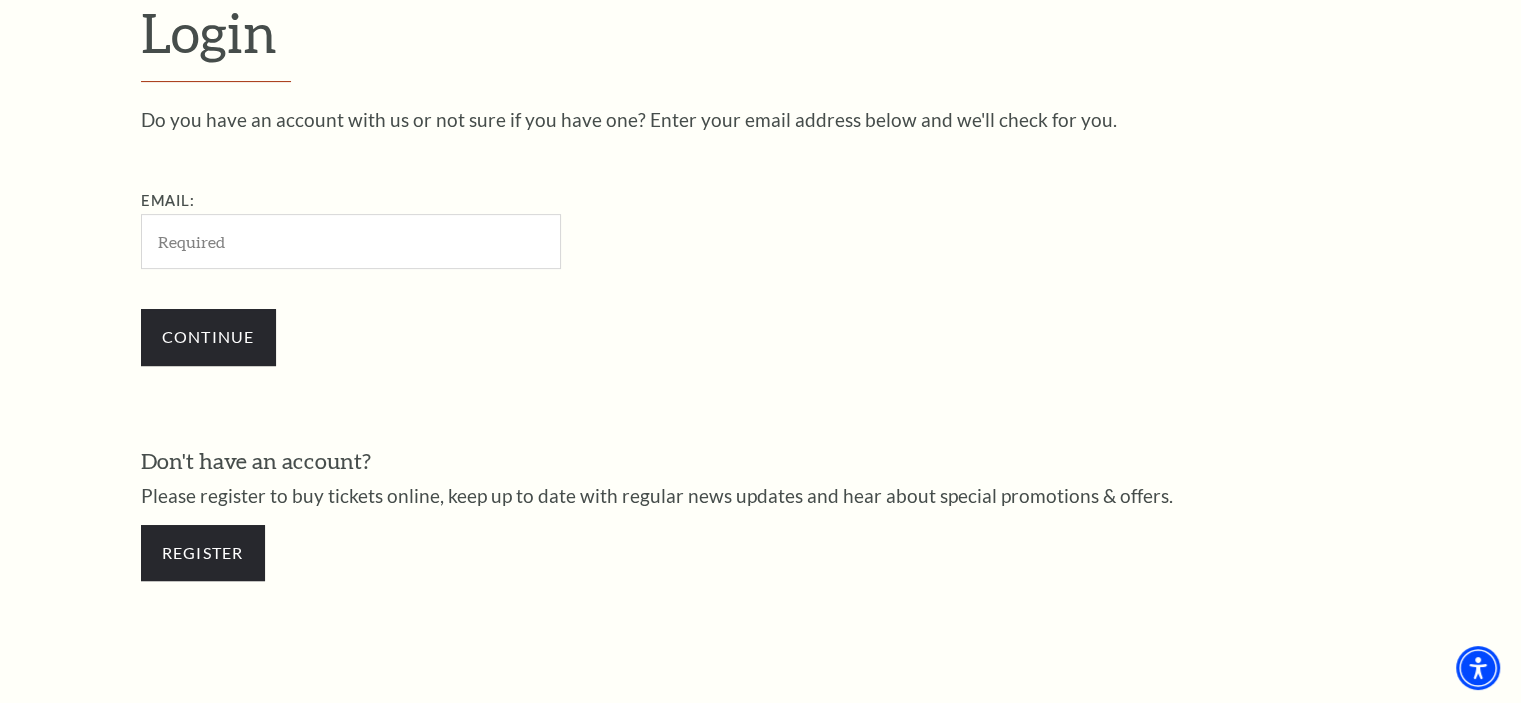 click on "Email:" at bounding box center [351, 241] 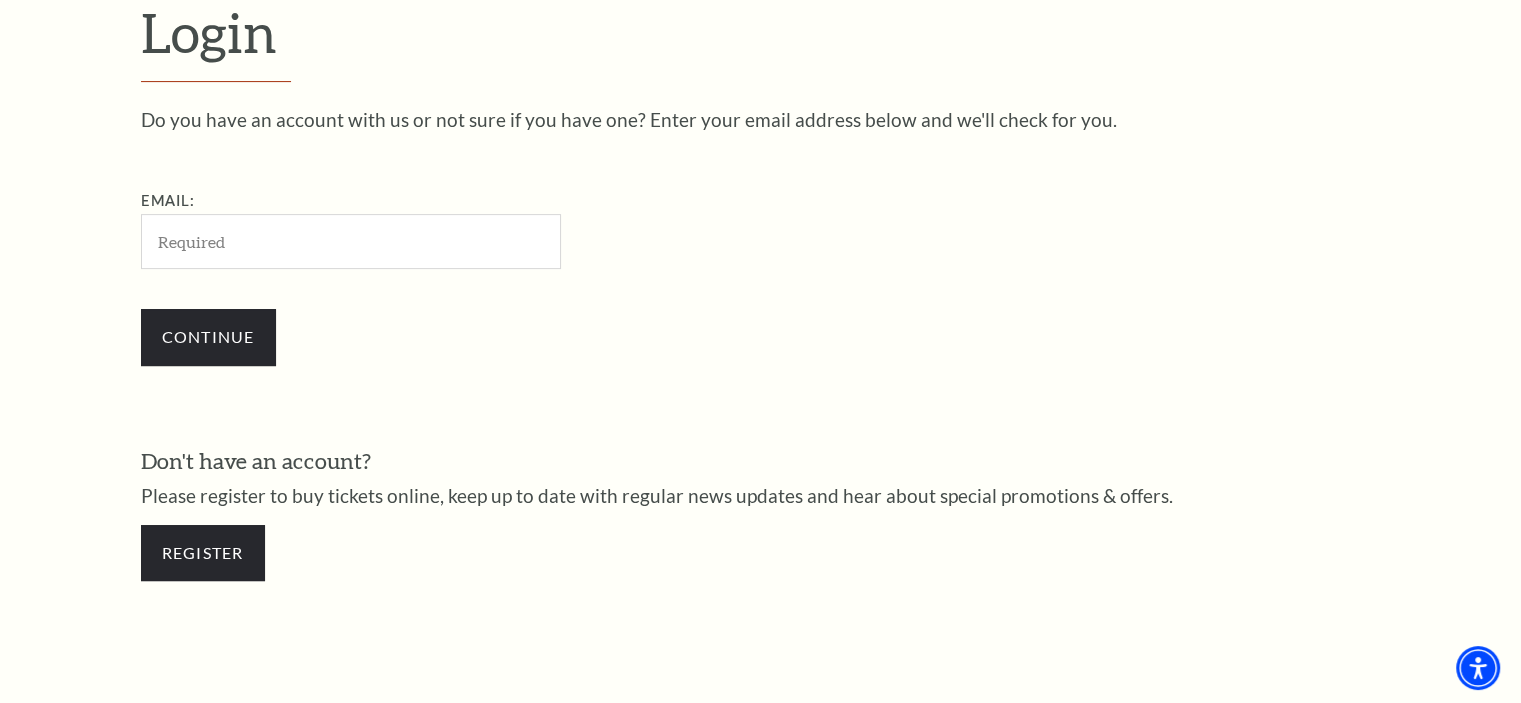 type on "[EMAIL]" 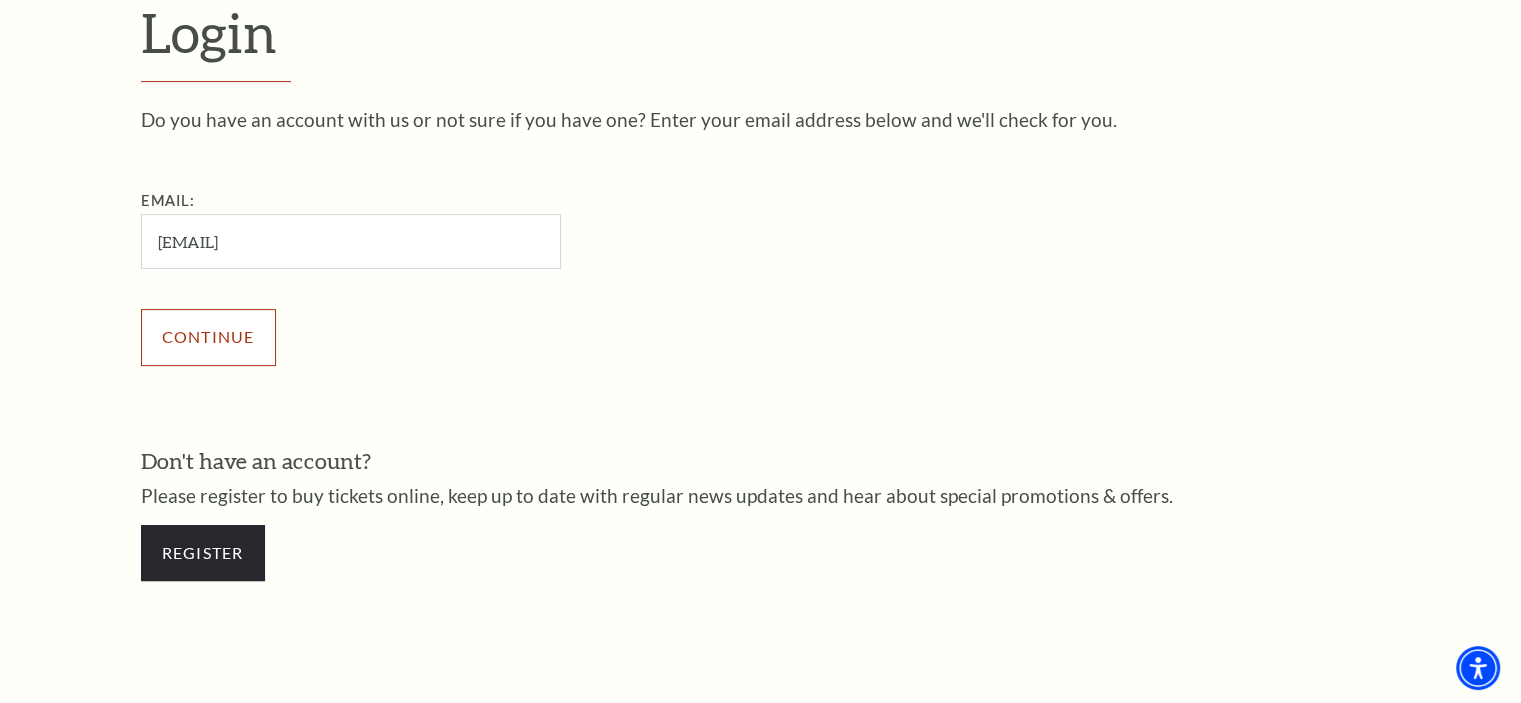 click on "Continue" at bounding box center (208, 337) 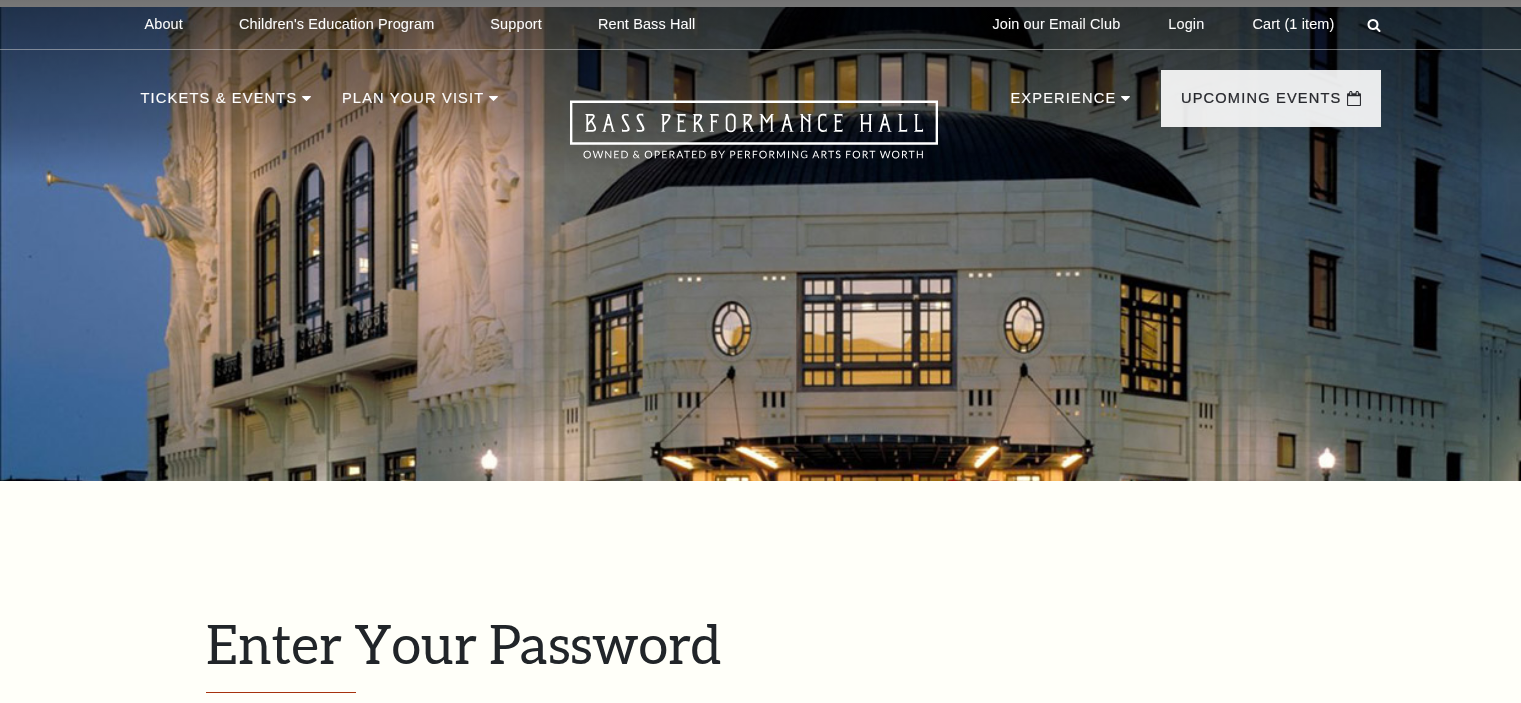 scroll, scrollTop: 674, scrollLeft: 0, axis: vertical 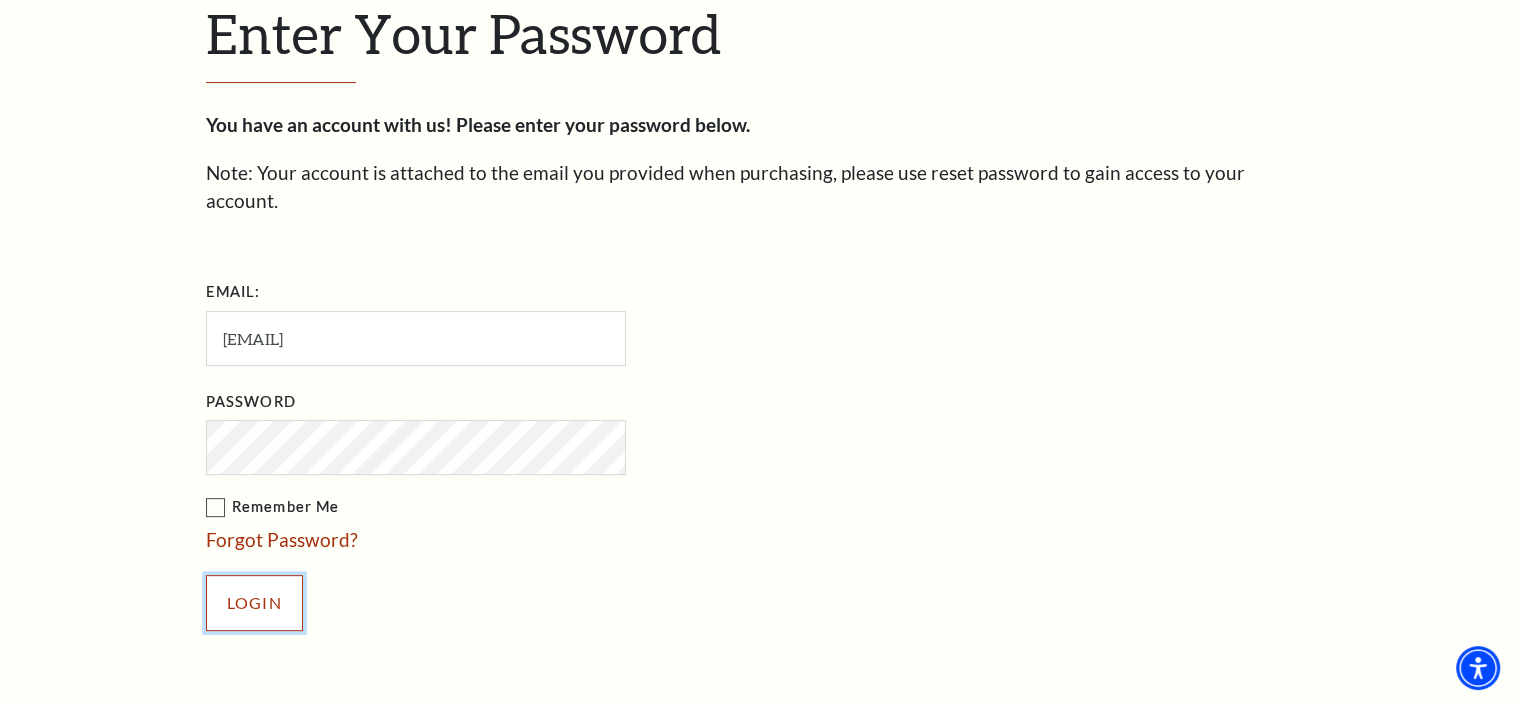 click on "Login" at bounding box center (254, 603) 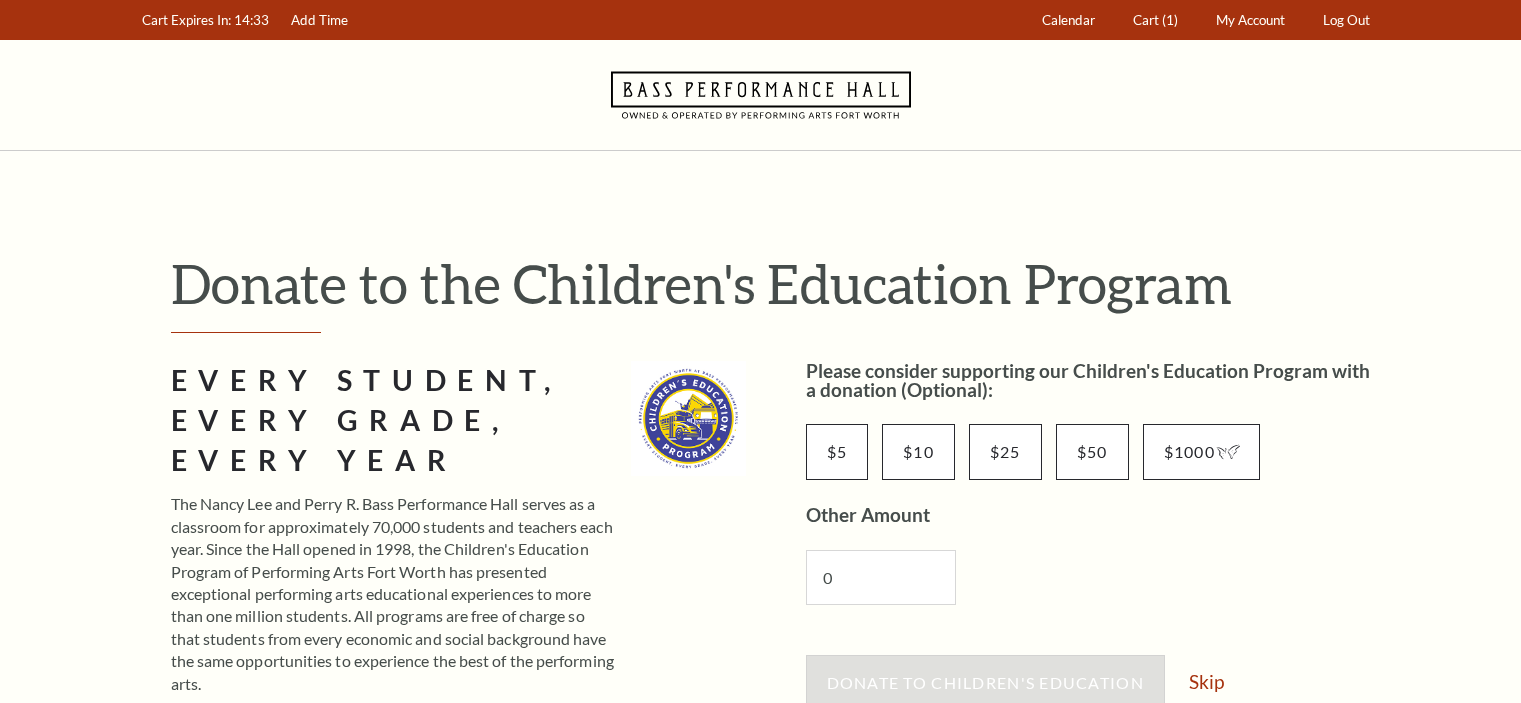 scroll, scrollTop: 0, scrollLeft: 0, axis: both 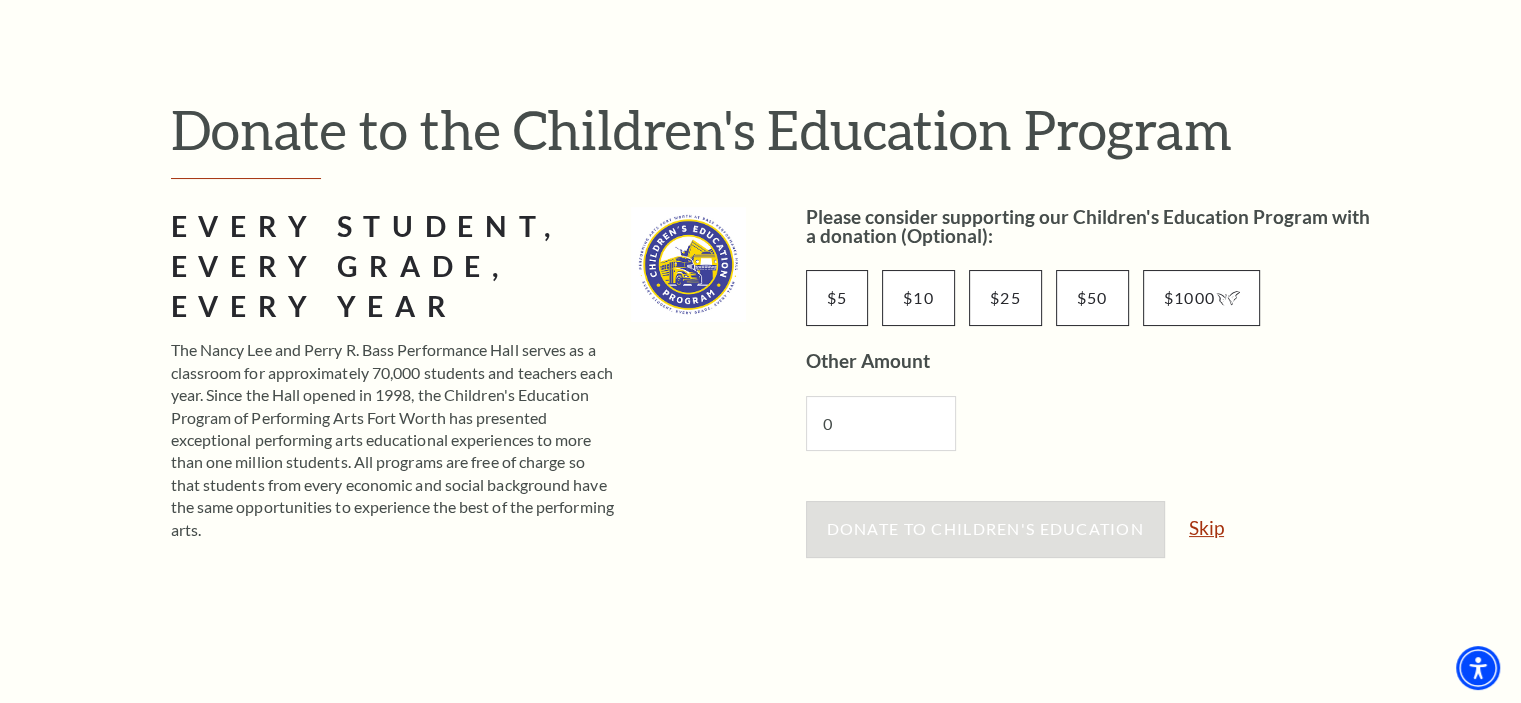 click on "Skip" at bounding box center [1206, 527] 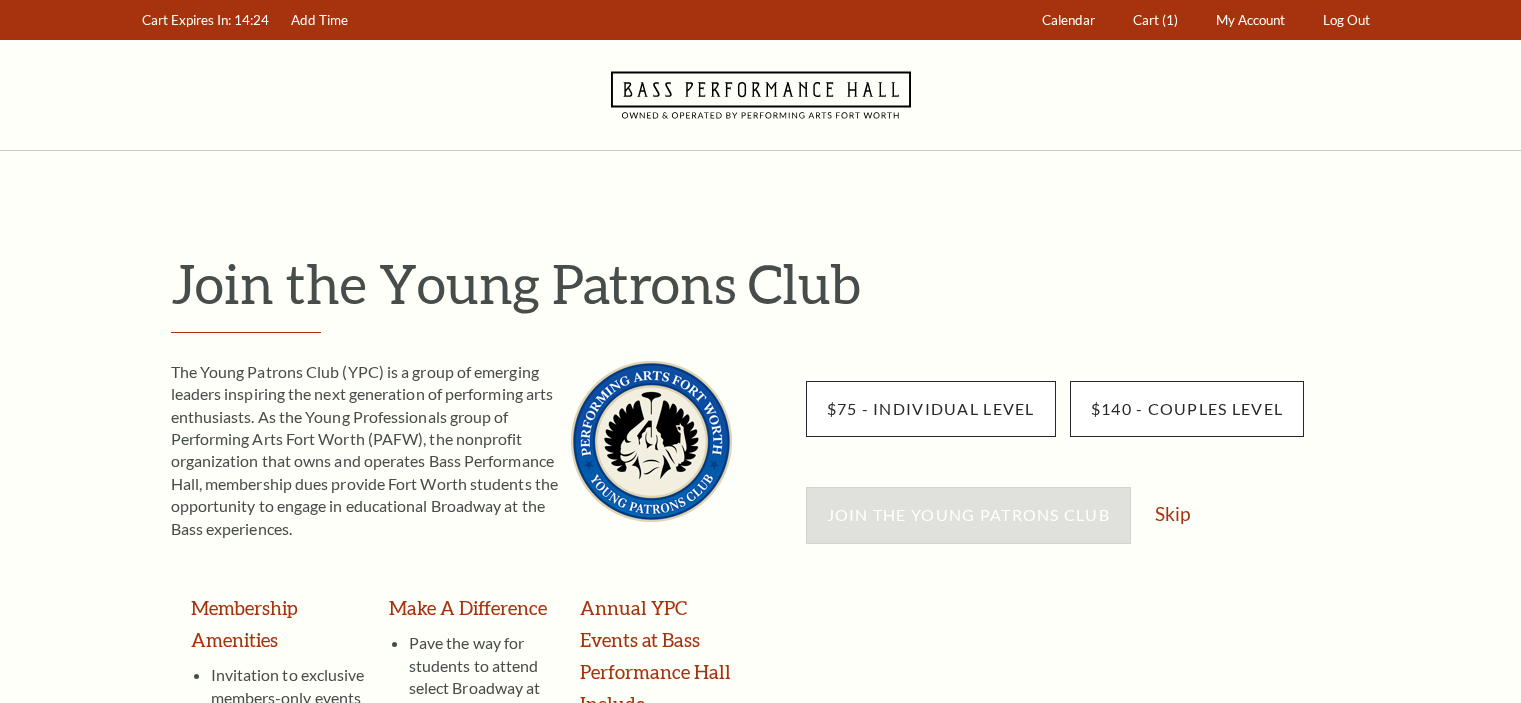 scroll, scrollTop: 0, scrollLeft: 0, axis: both 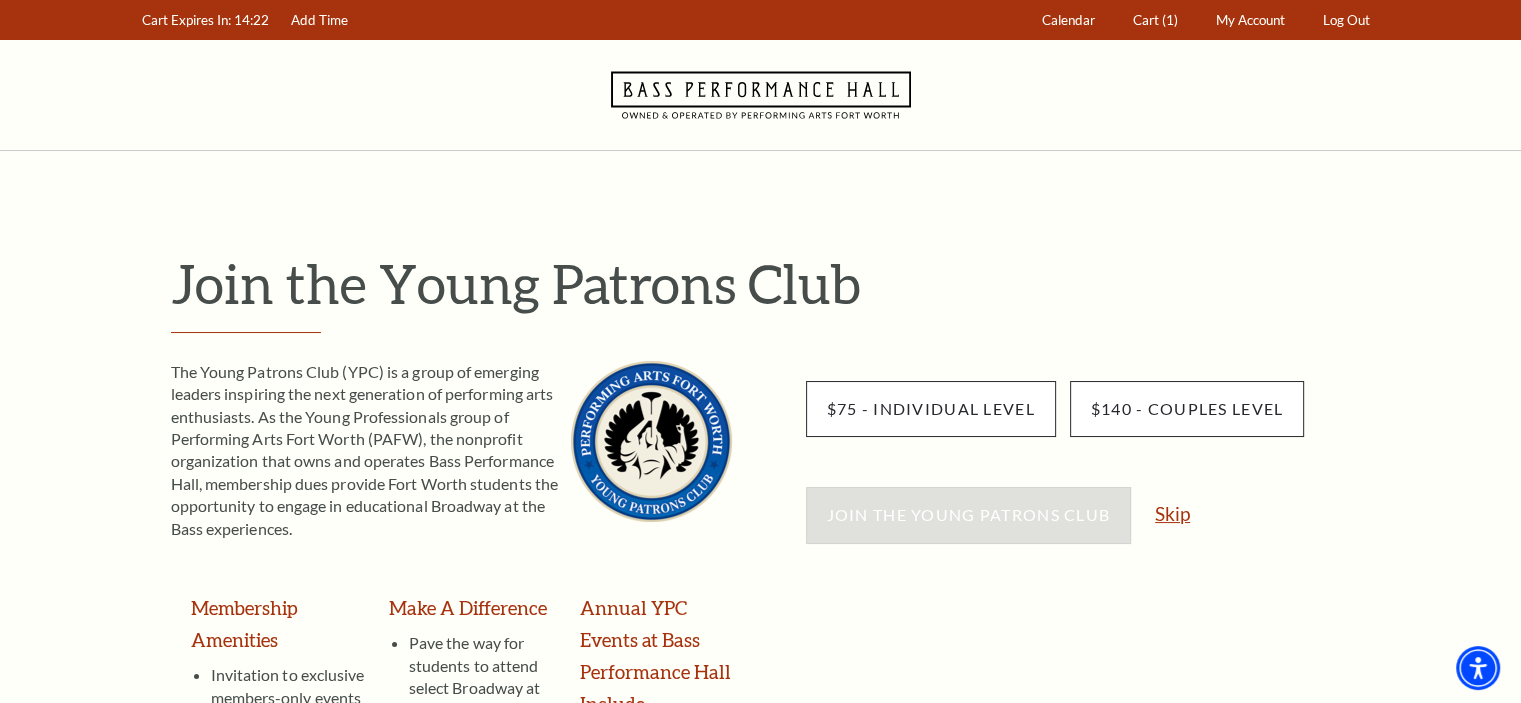 click on "Skip" at bounding box center (1172, 513) 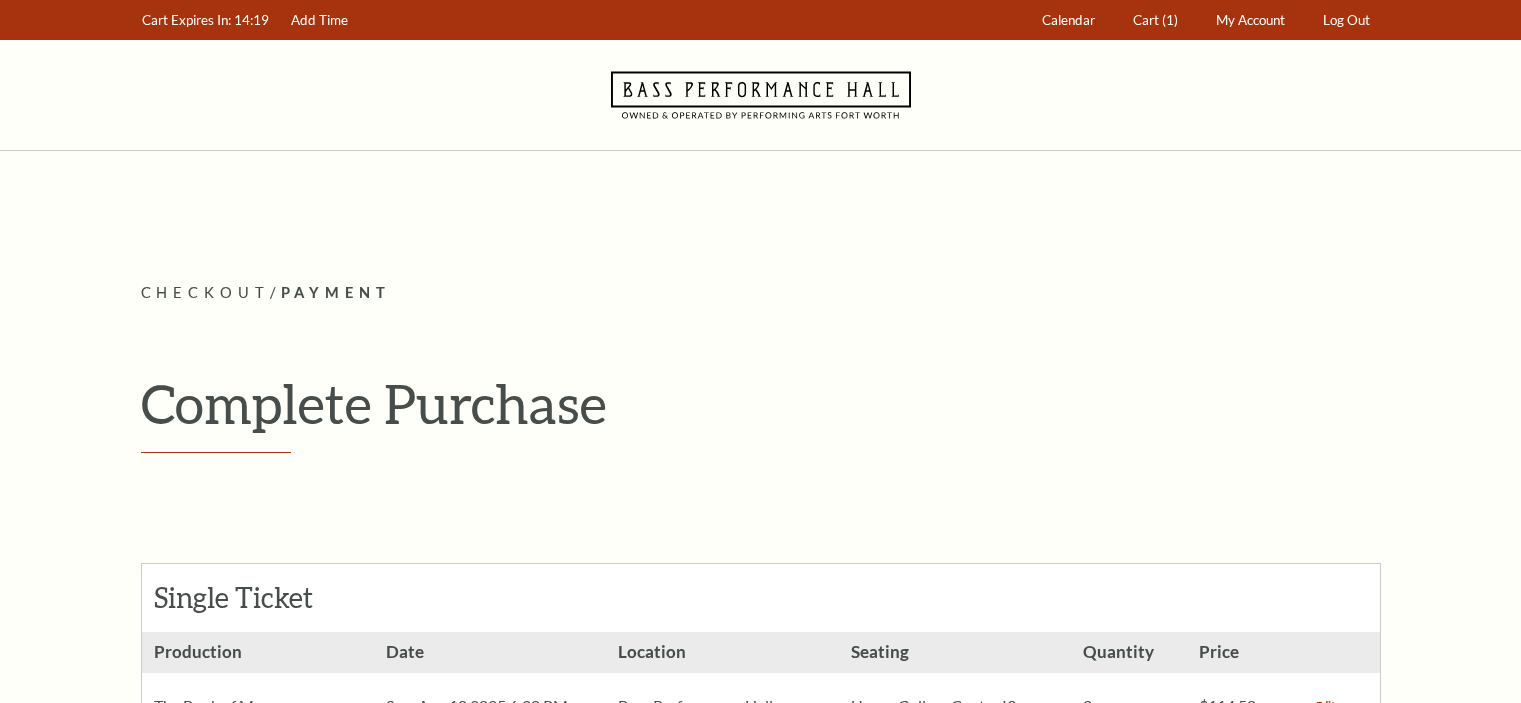scroll, scrollTop: 0, scrollLeft: 0, axis: both 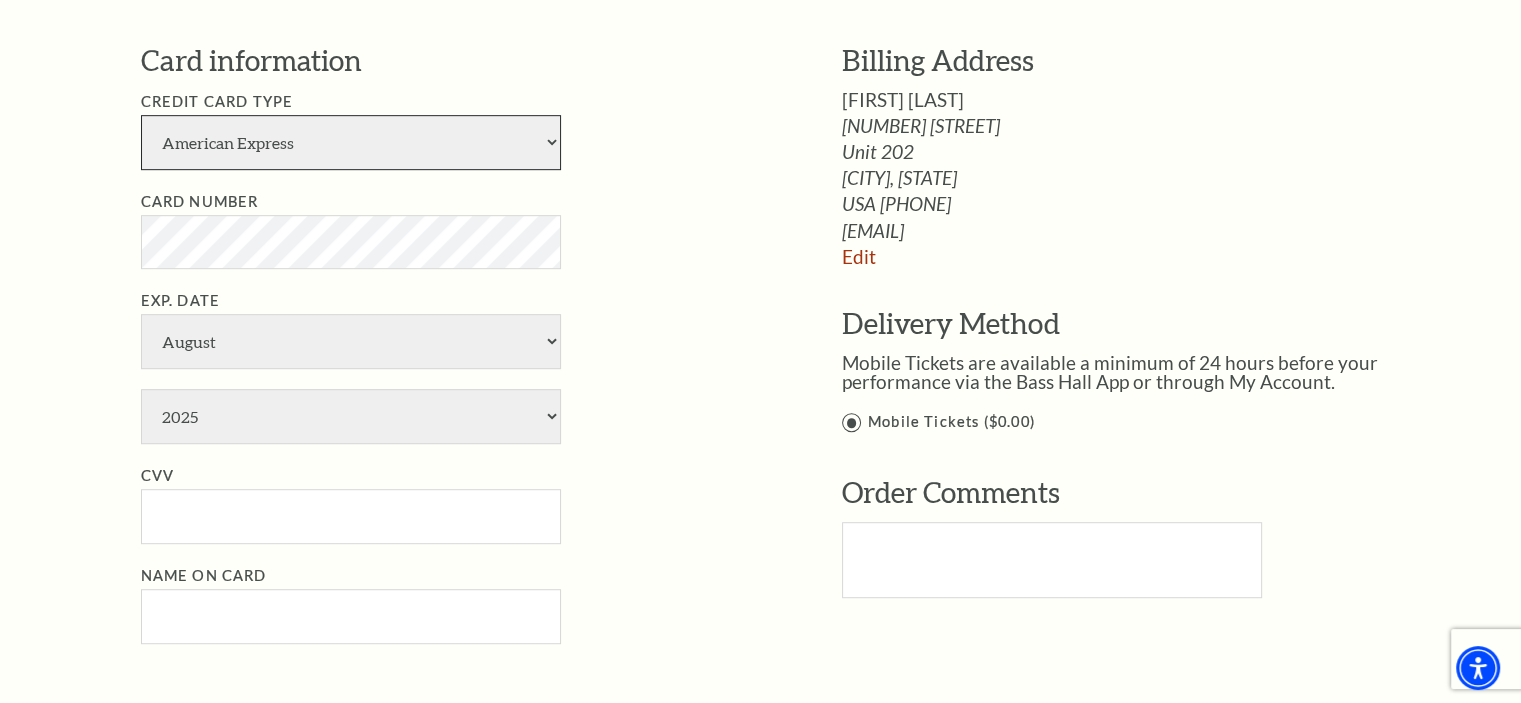click on "American Express
Visa
Master Card
Discover" at bounding box center (351, 142) 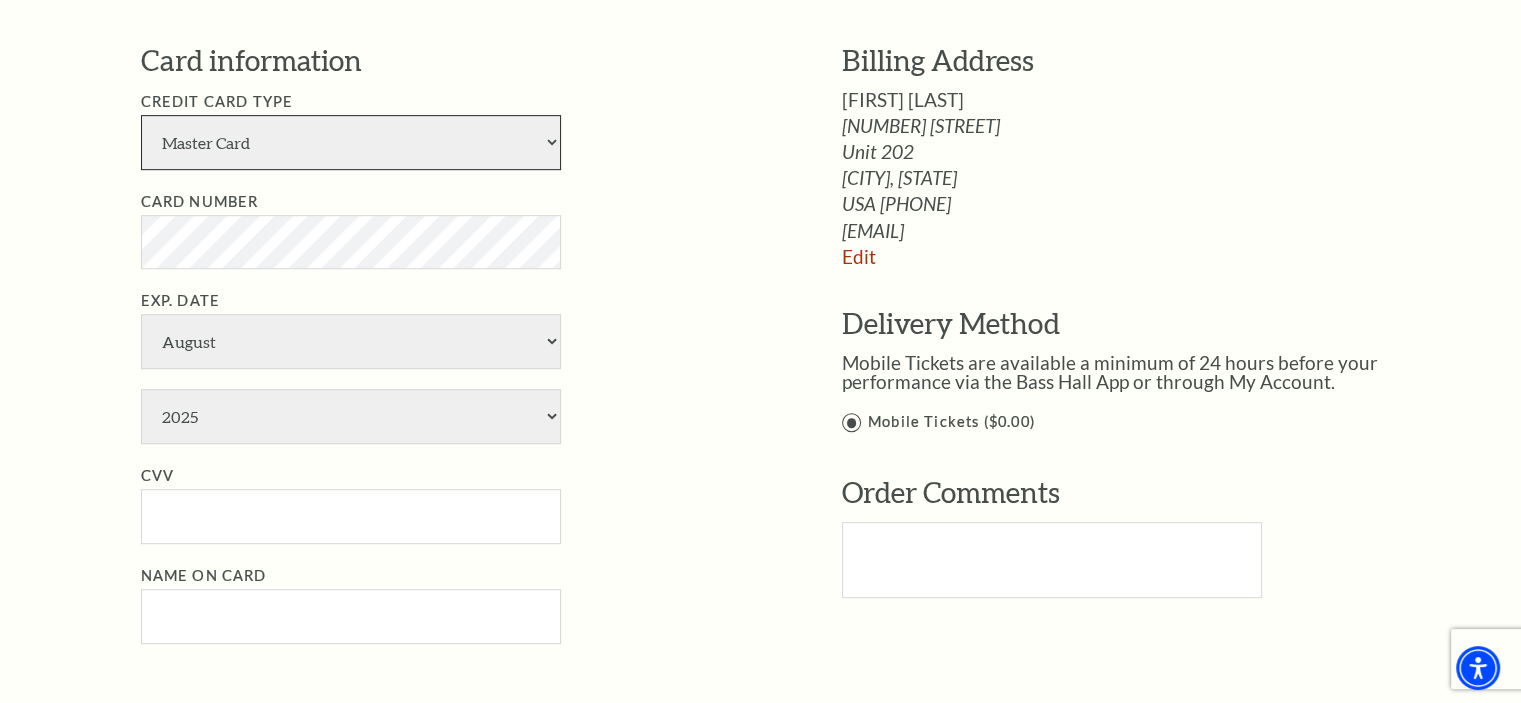 click on "American Express
Visa
Master Card
Discover" at bounding box center (351, 142) 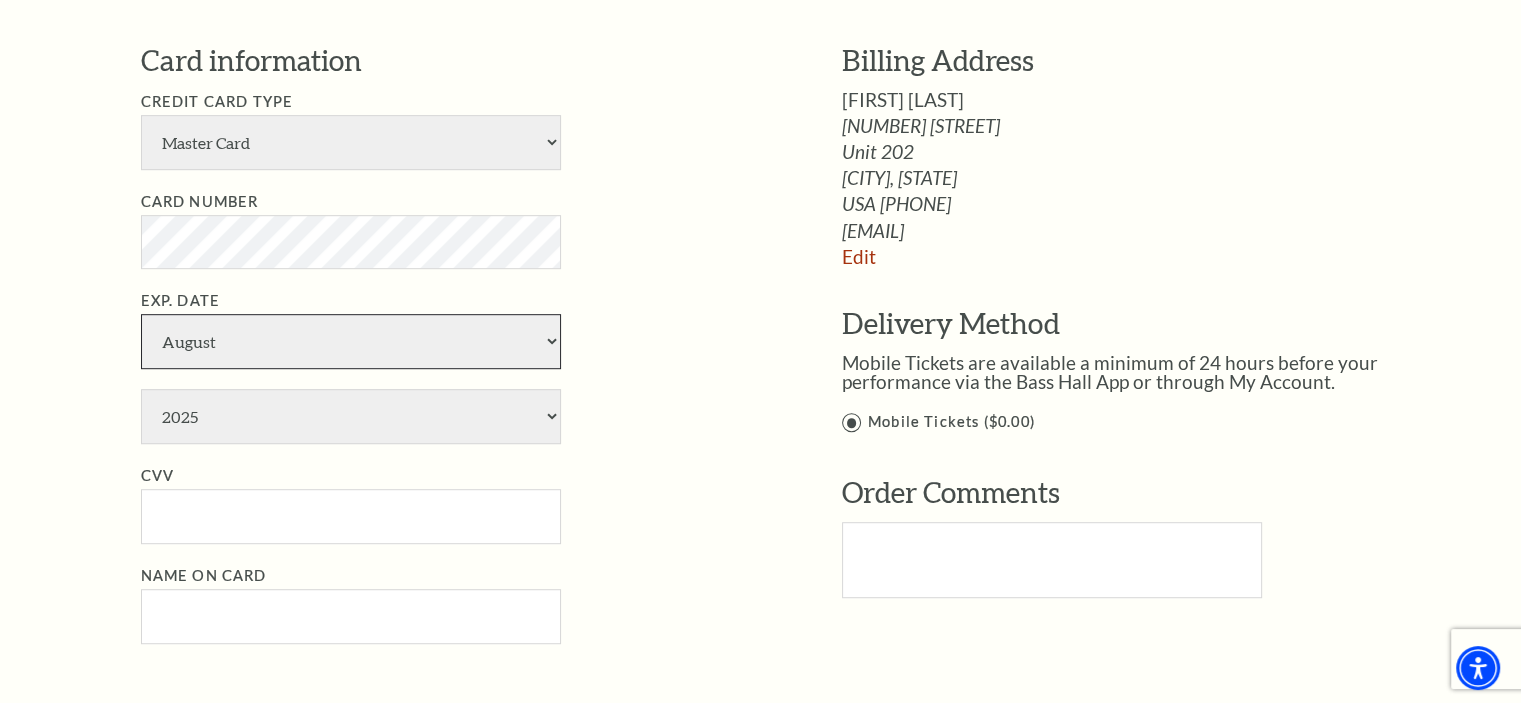 select on "6" 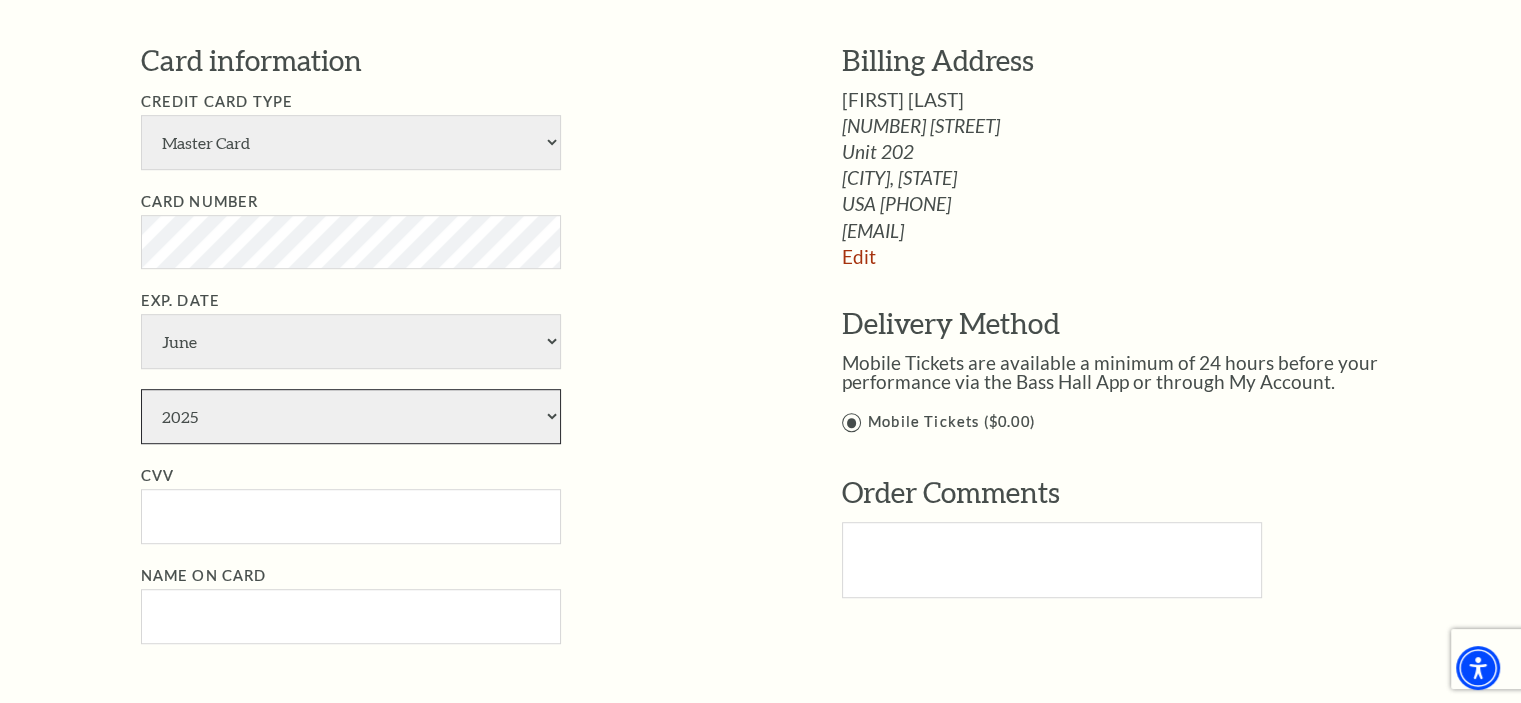 select on "2029" 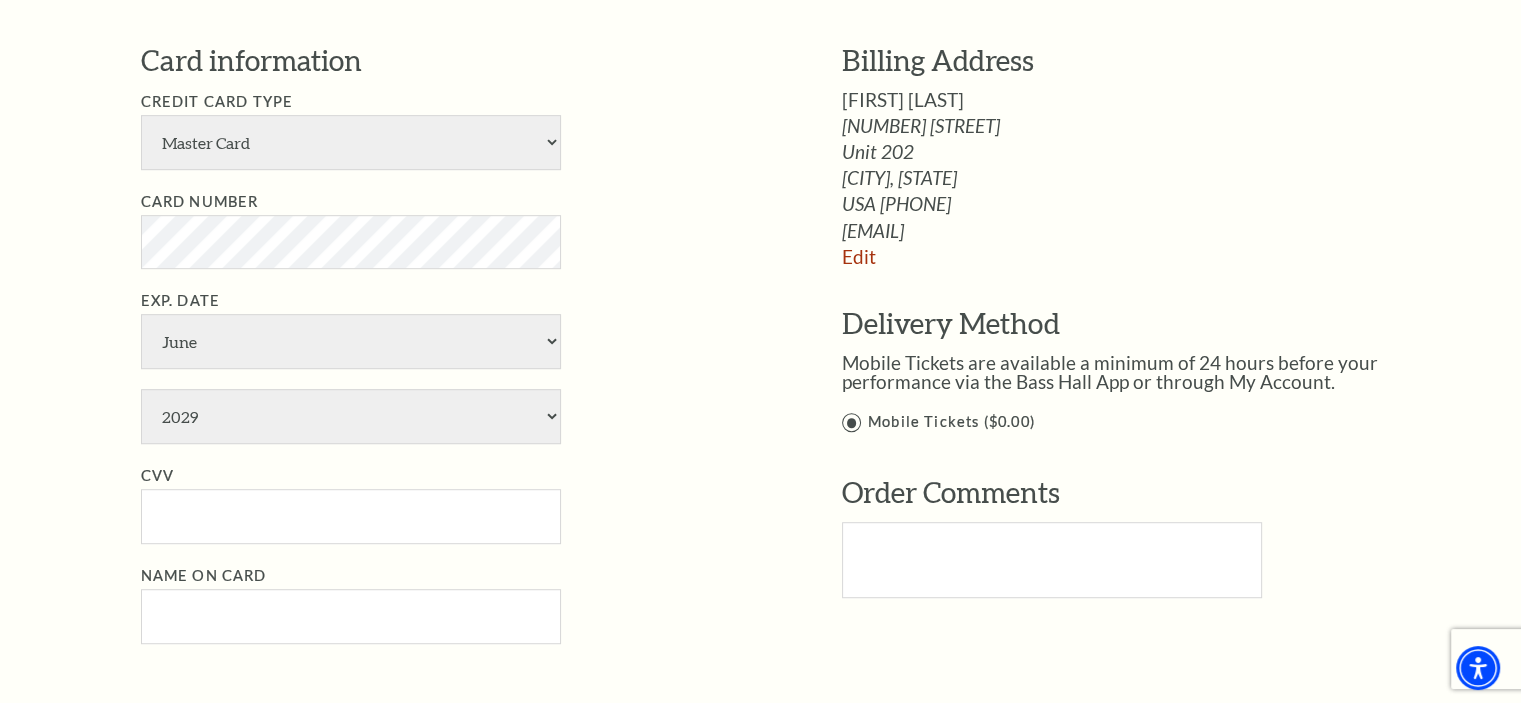 type on "Michael Lyons" 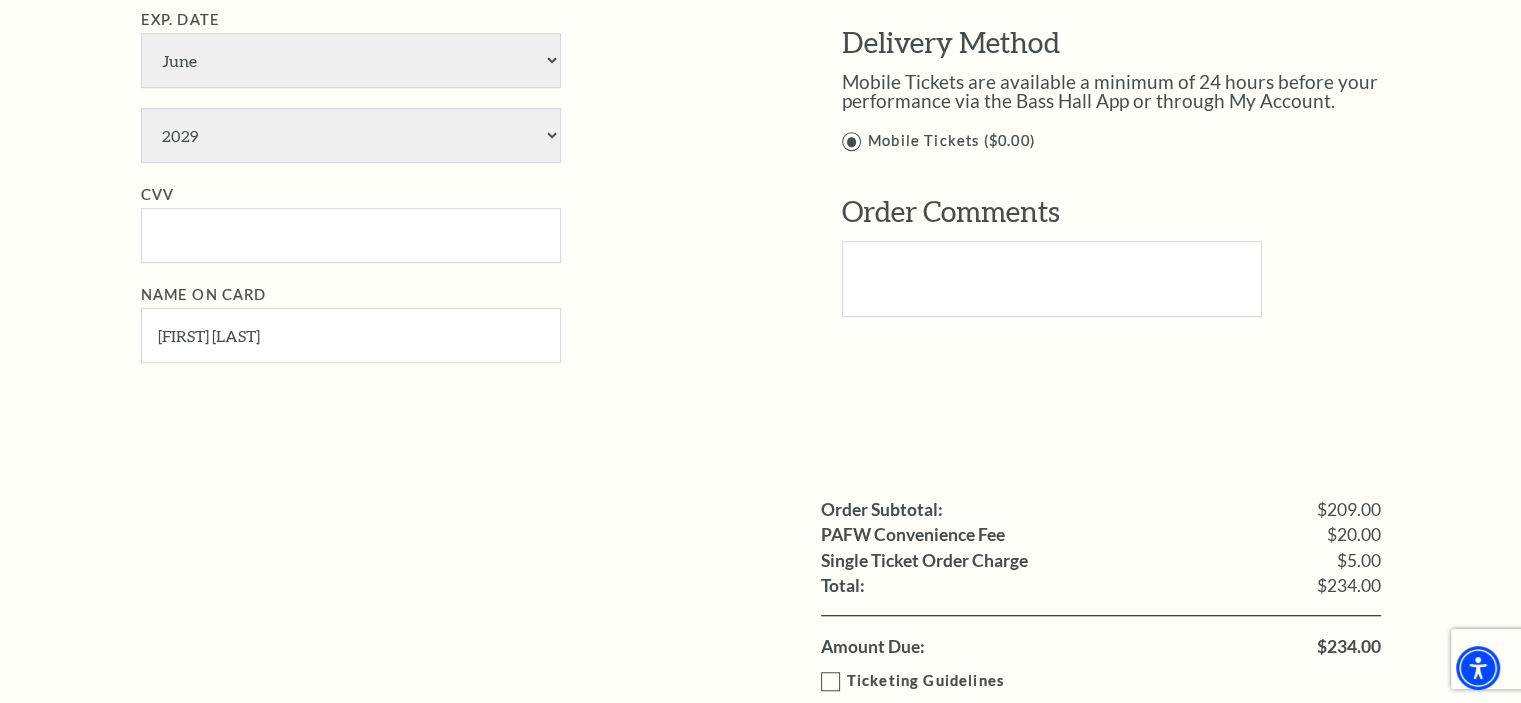 scroll, scrollTop: 1354, scrollLeft: 0, axis: vertical 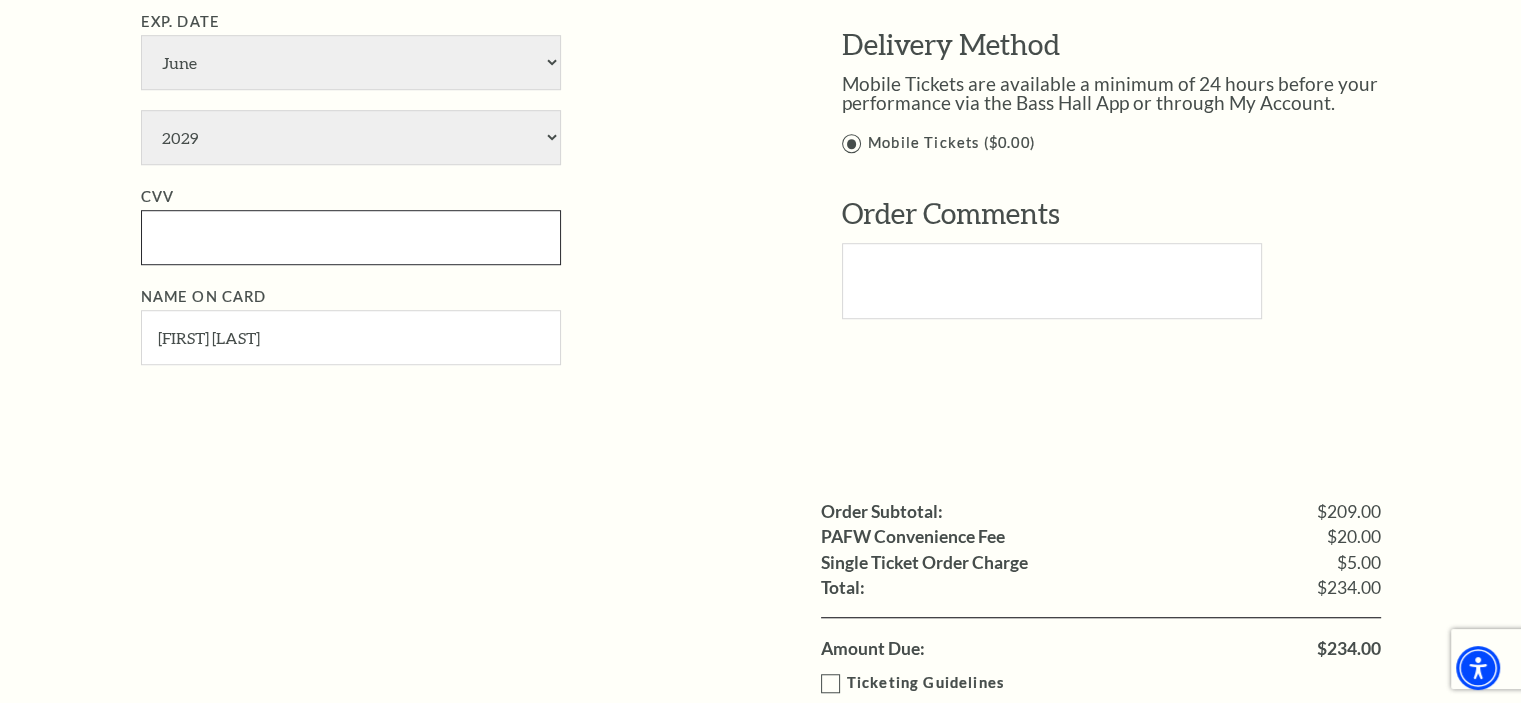 click on "CVV" at bounding box center [351, 237] 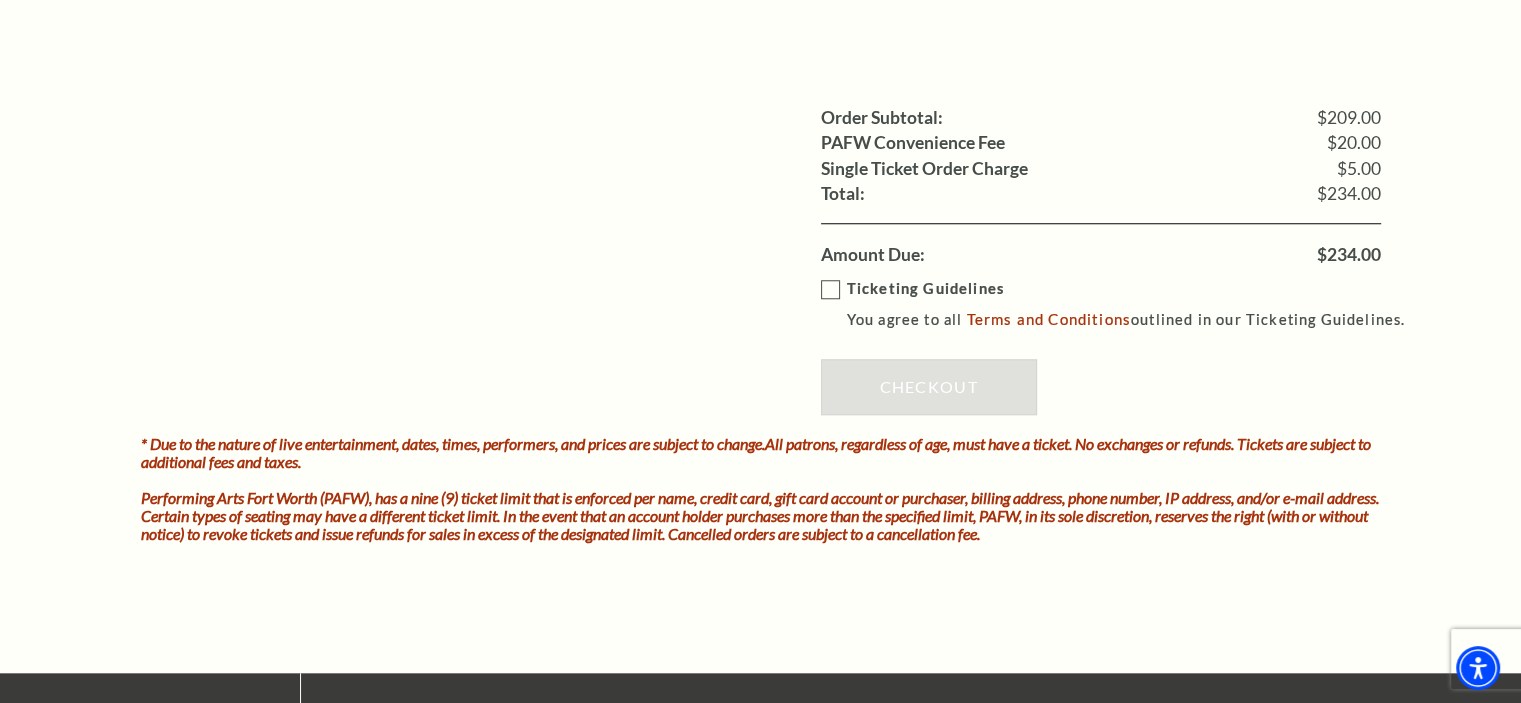 scroll, scrollTop: 1746, scrollLeft: 0, axis: vertical 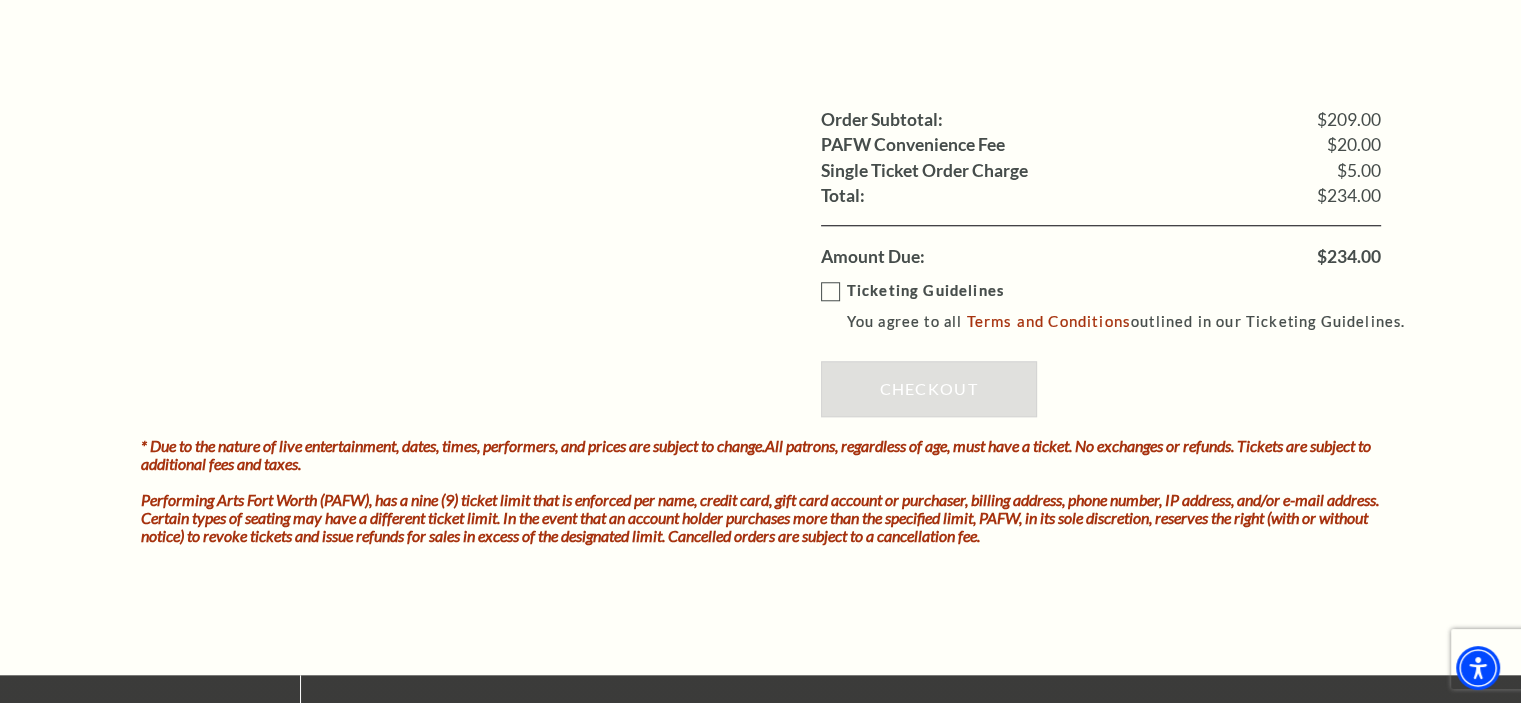 type on "899" 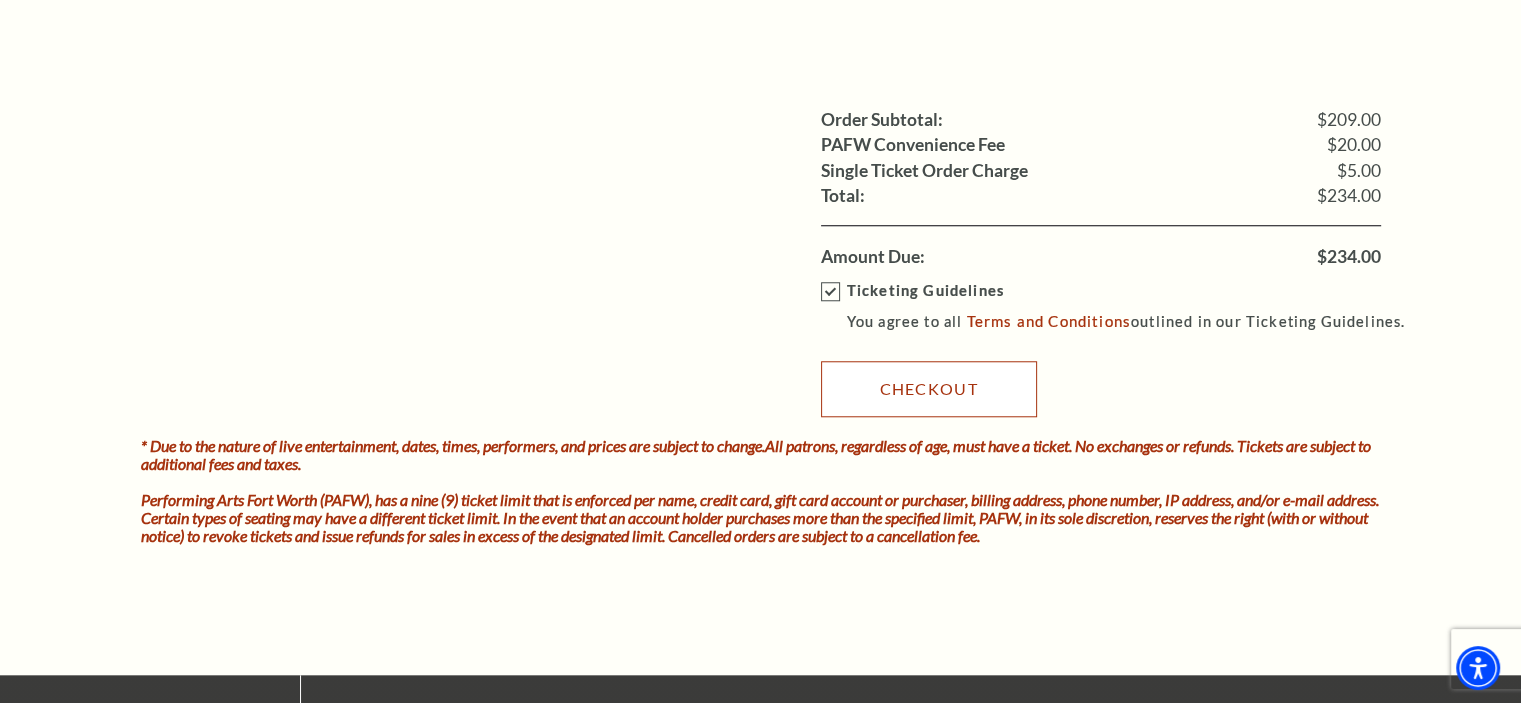 click on "Checkout" at bounding box center [929, 389] 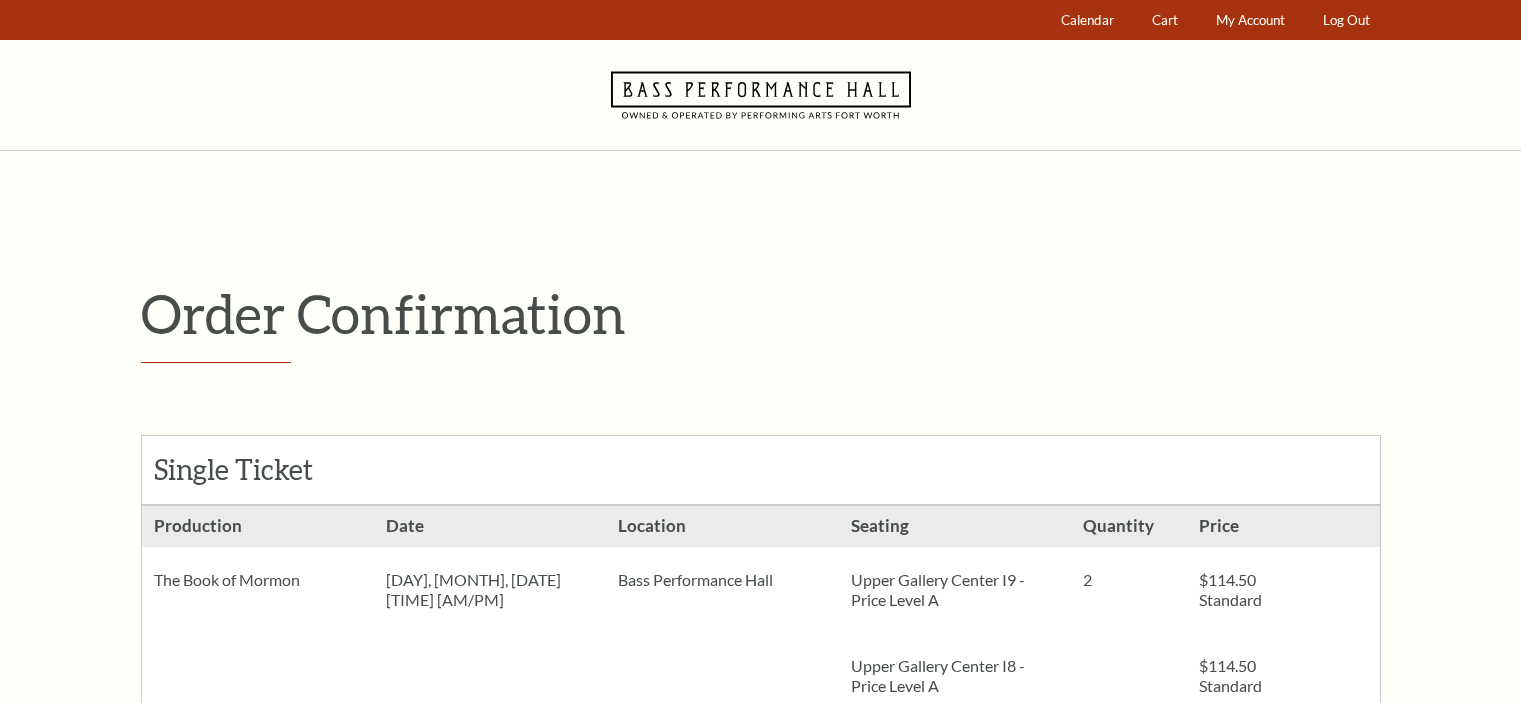 scroll, scrollTop: 0, scrollLeft: 0, axis: both 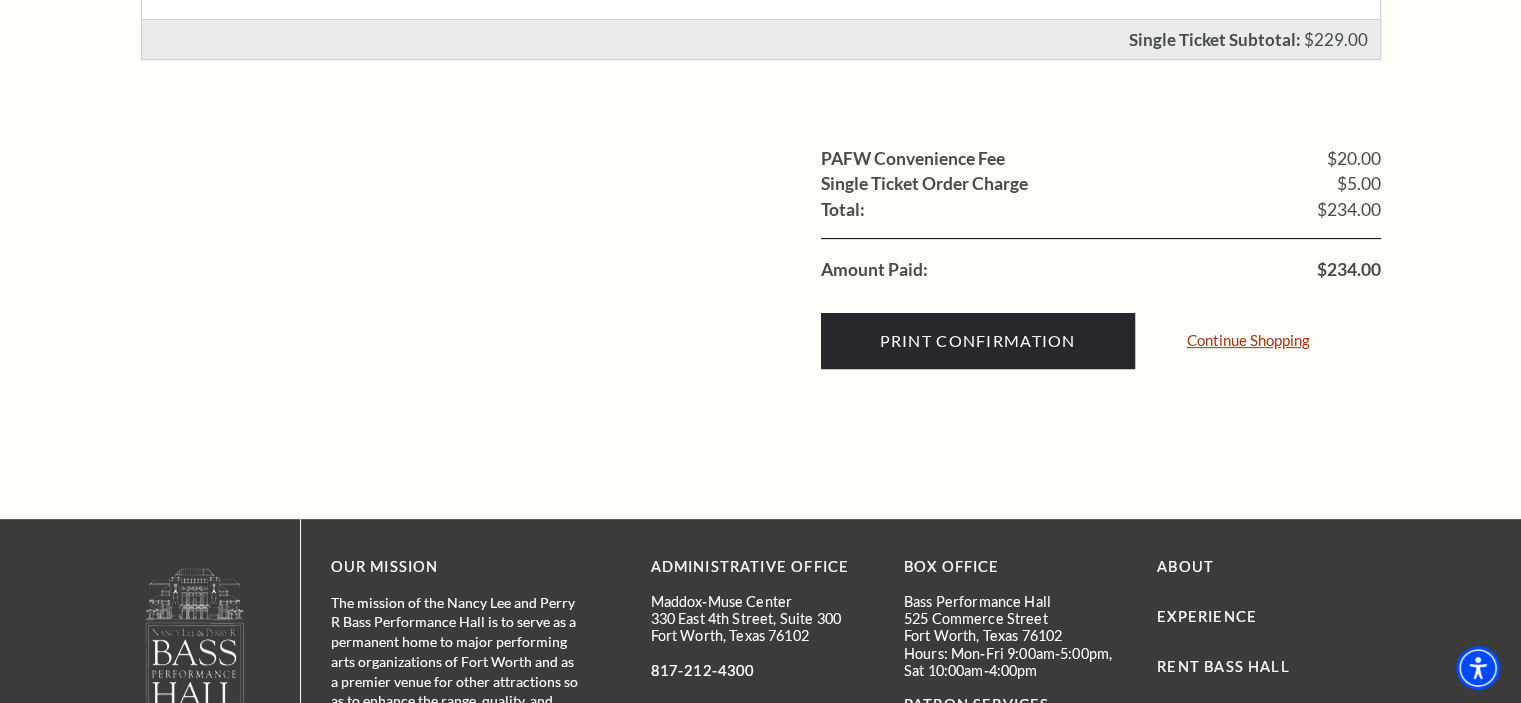 click on "Continue Shopping" at bounding box center (1248, 340) 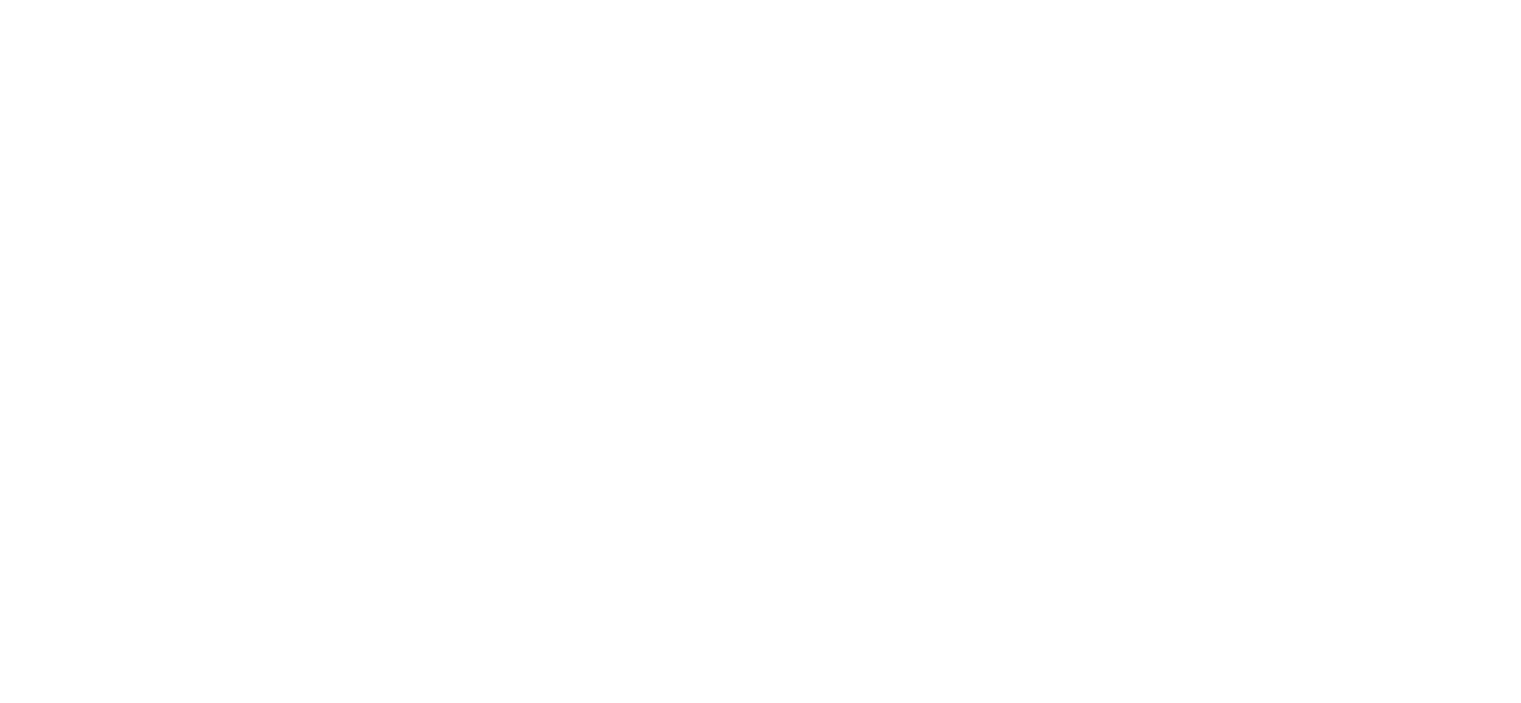 scroll, scrollTop: 0, scrollLeft: 0, axis: both 